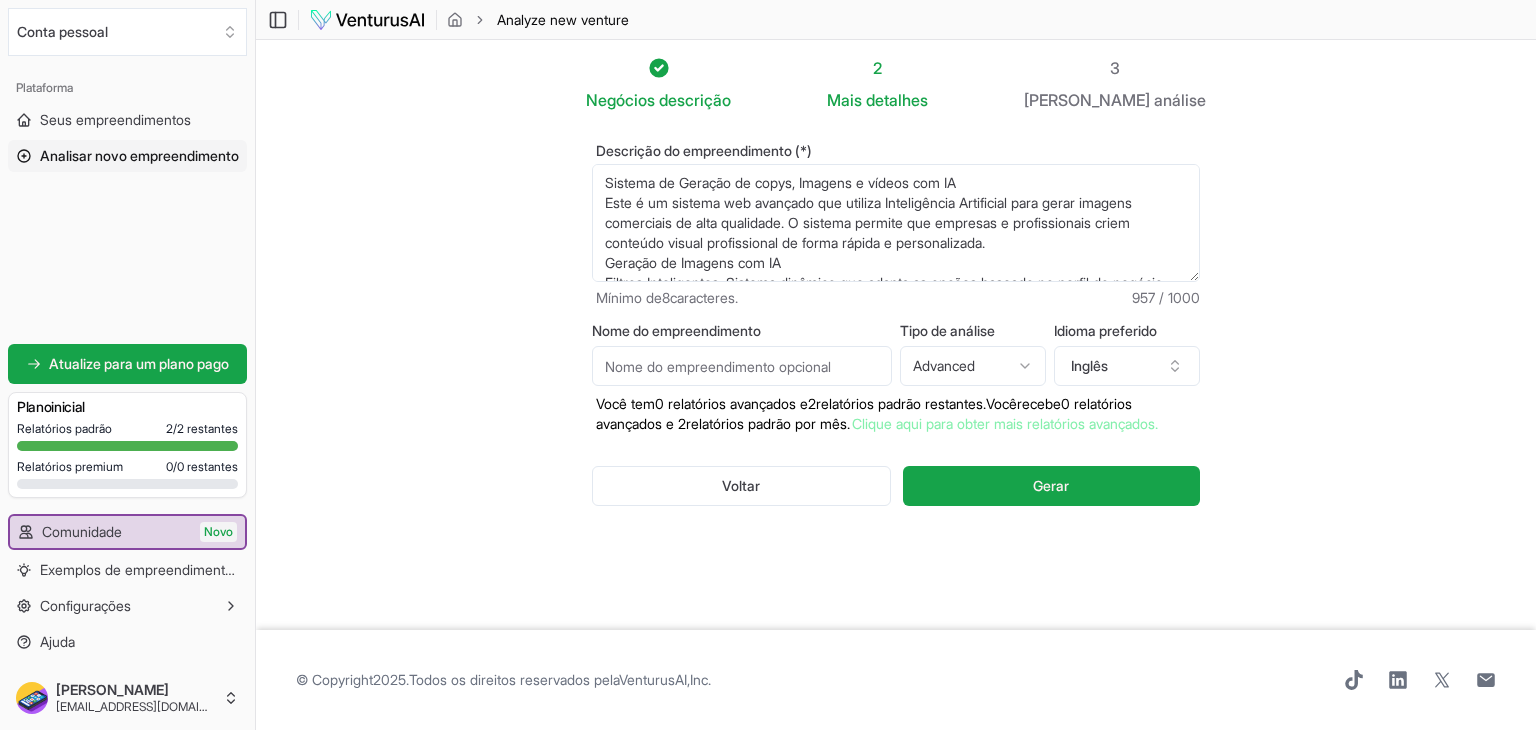select on "advanced" 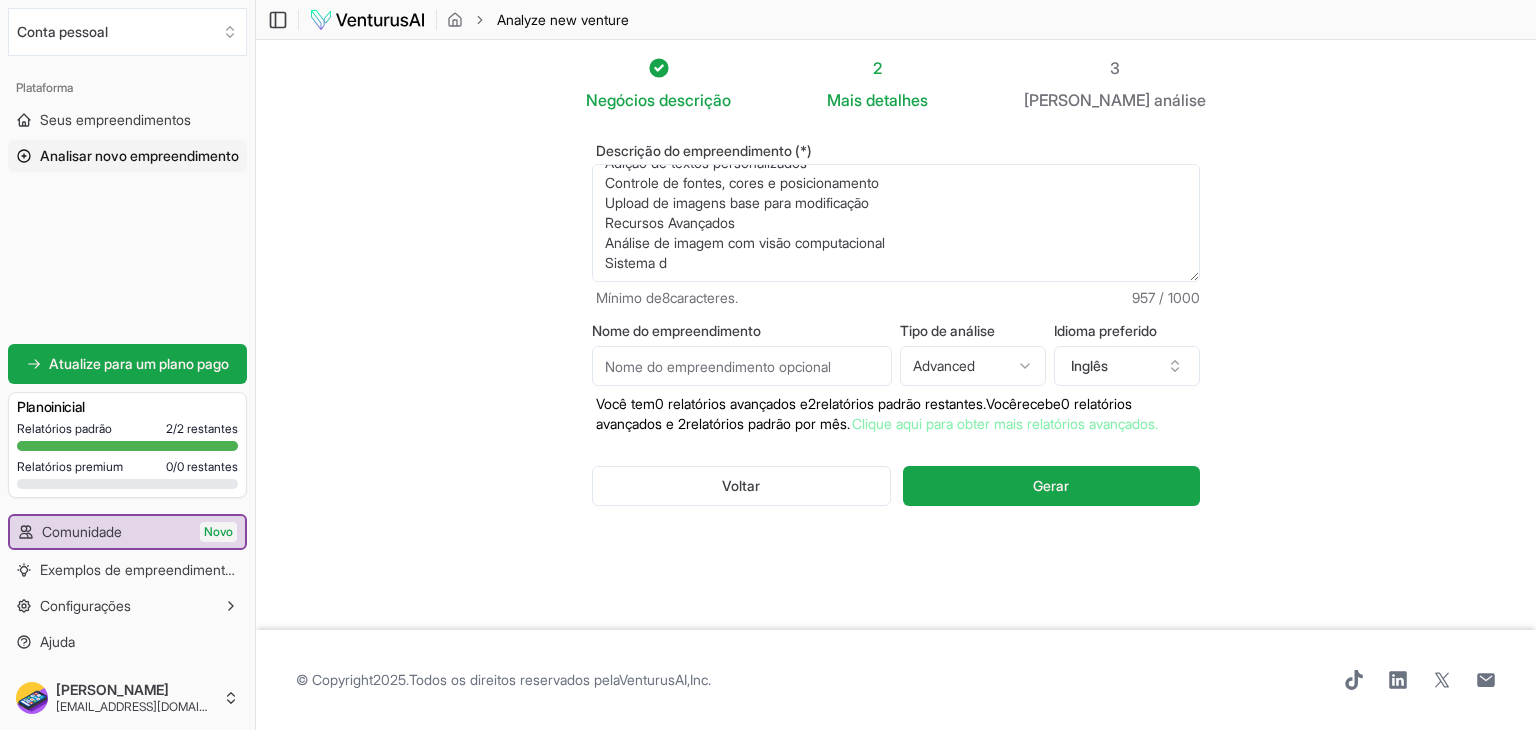 scroll, scrollTop: 0, scrollLeft: 0, axis: both 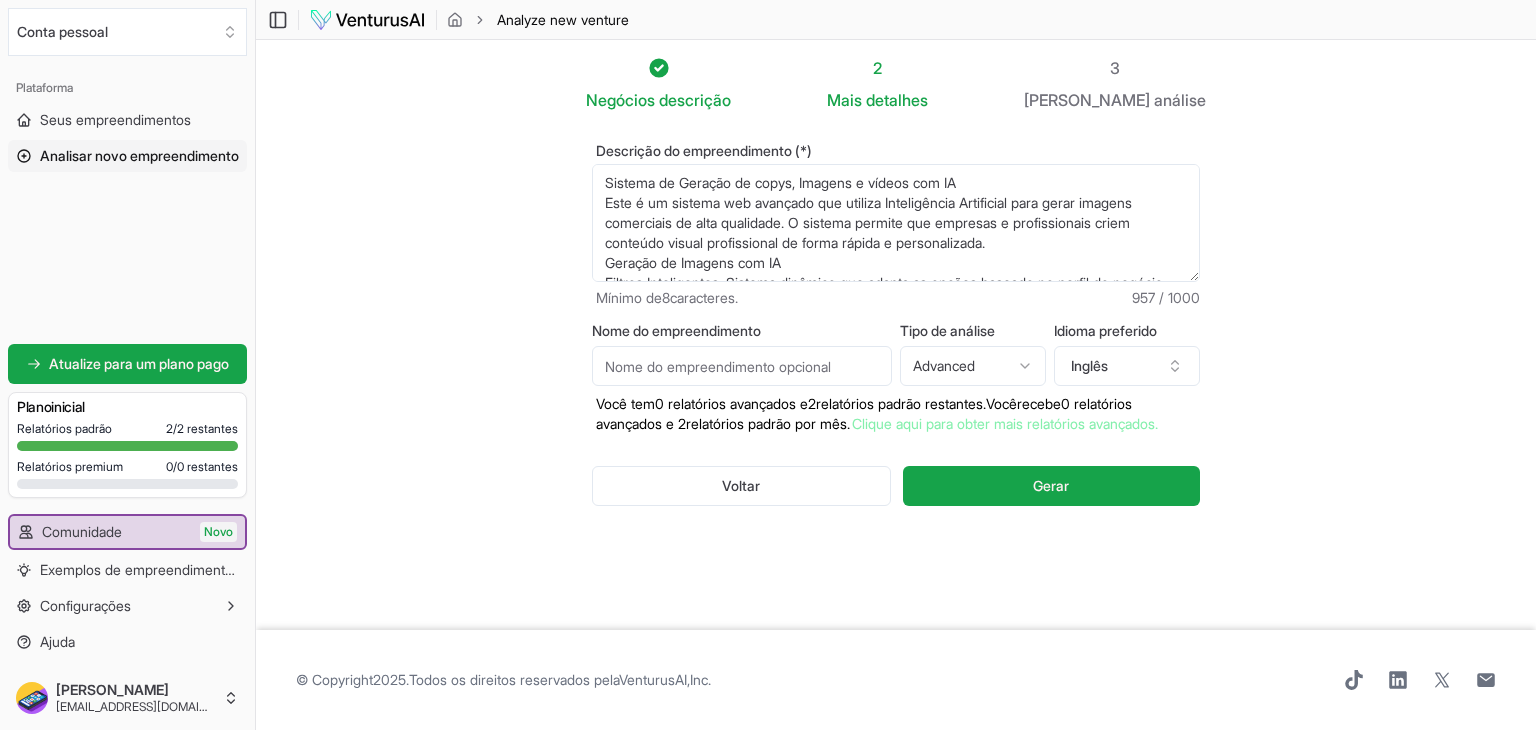 click on "Sistema de Geração de copys, Imagens e vídeos com IA
Este é um sistema web avançado que utiliza Inteligência Artificial para gerar imagens comerciais de alta qualidade. O sistema permite que empresas e profissionais criem conteúdo visual profissional de forma rápida e personalizada.
Geração de Imagens com IA
Filtros Inteligentes: Sistema dinâmico que adapta as opções baseado no perfil do negócio
Filtros Clássicos: Opções pré-definidas organizadas por categorias
Geração por Texto: Criação de imagens através de descrições detalhadas
Personalização por Negócio
Configuração de perfil empresarial (setor, público-alvo, estilo)
Filtros adaptados automaticamente ao contexto do negócio
Integração com informações da marca
Edição e Customização
Editor de imagens integrado
Adição de textos personalizados
Controle de fontes, cores e posicionamento
Upload de imagens base para modificação
Recursos Avançados
Análise de imagem com visão computacional
Sistema d" at bounding box center [896, 223] 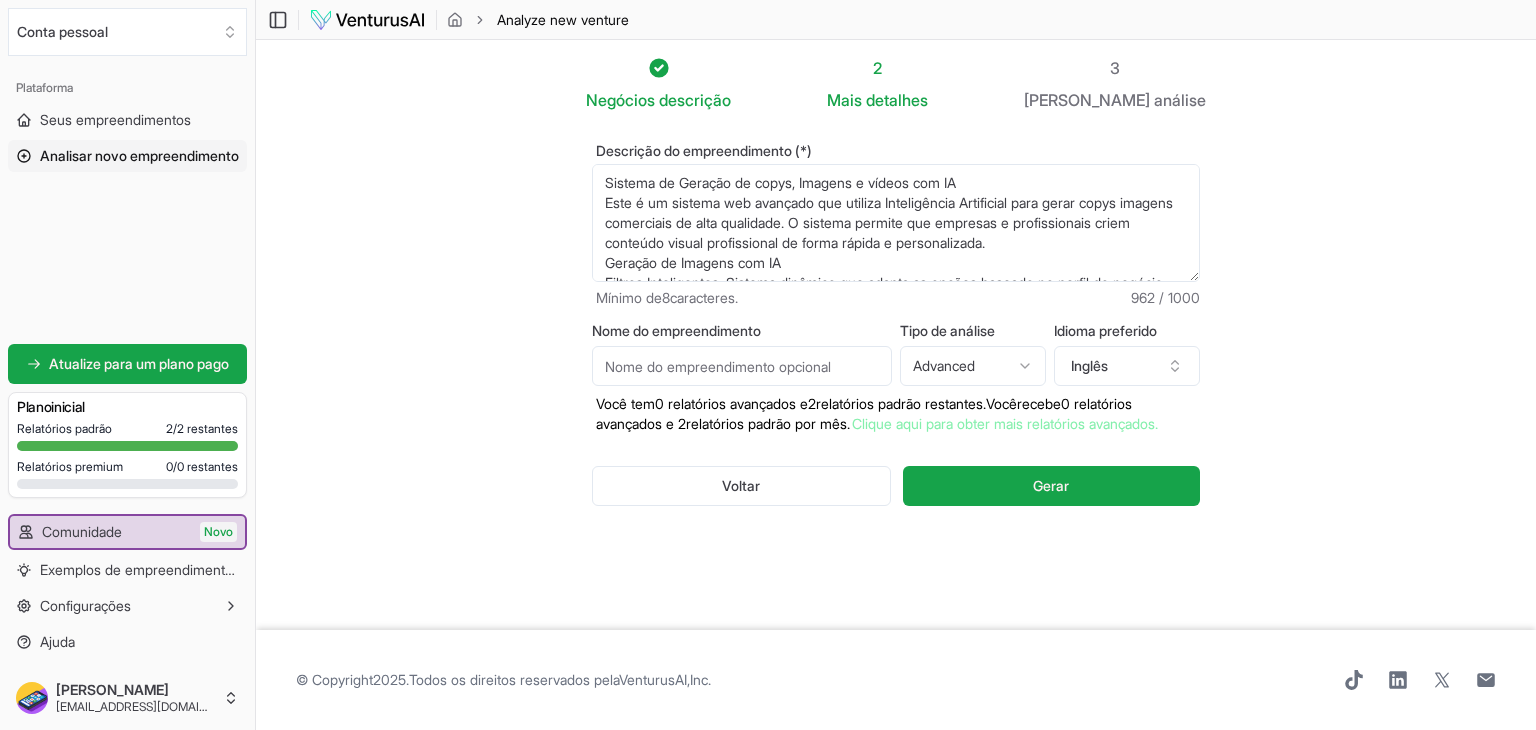 type on "Sistema de Geração de copys, Imagens e vídeos com IA
Este é um sistema web avançado que utiliza Inteligência Artificial para gerar copys imagens comerciais de alta qualidade. O sistema permite que empresas e profissionais criem conteúdo visual profissional de forma rápida e personalizada.
Geração de Imagens com IA
Filtros Inteligentes: Sistema dinâmico que adapta as opções baseado no perfil do negócio
Filtros Clássicos: Opções pré-definidas organizadas por categorias
Geração por Texto: Criação de imagens através de descrições detalhadas
Personalização por Negócio
Configuração de perfil empresarial (setor, público-alvo, estilo)
Filtros adaptados automaticamente ao contexto do negócio
Integração com informações da marca
Edição e Customização
Editor de imagens integrado
Adição de textos personalizados
Controle de fontes, cores e posicionamento
Upload de imagens base para modificação
Recursos Avançados
Análise de imagem com visão computacional
Sistema d" 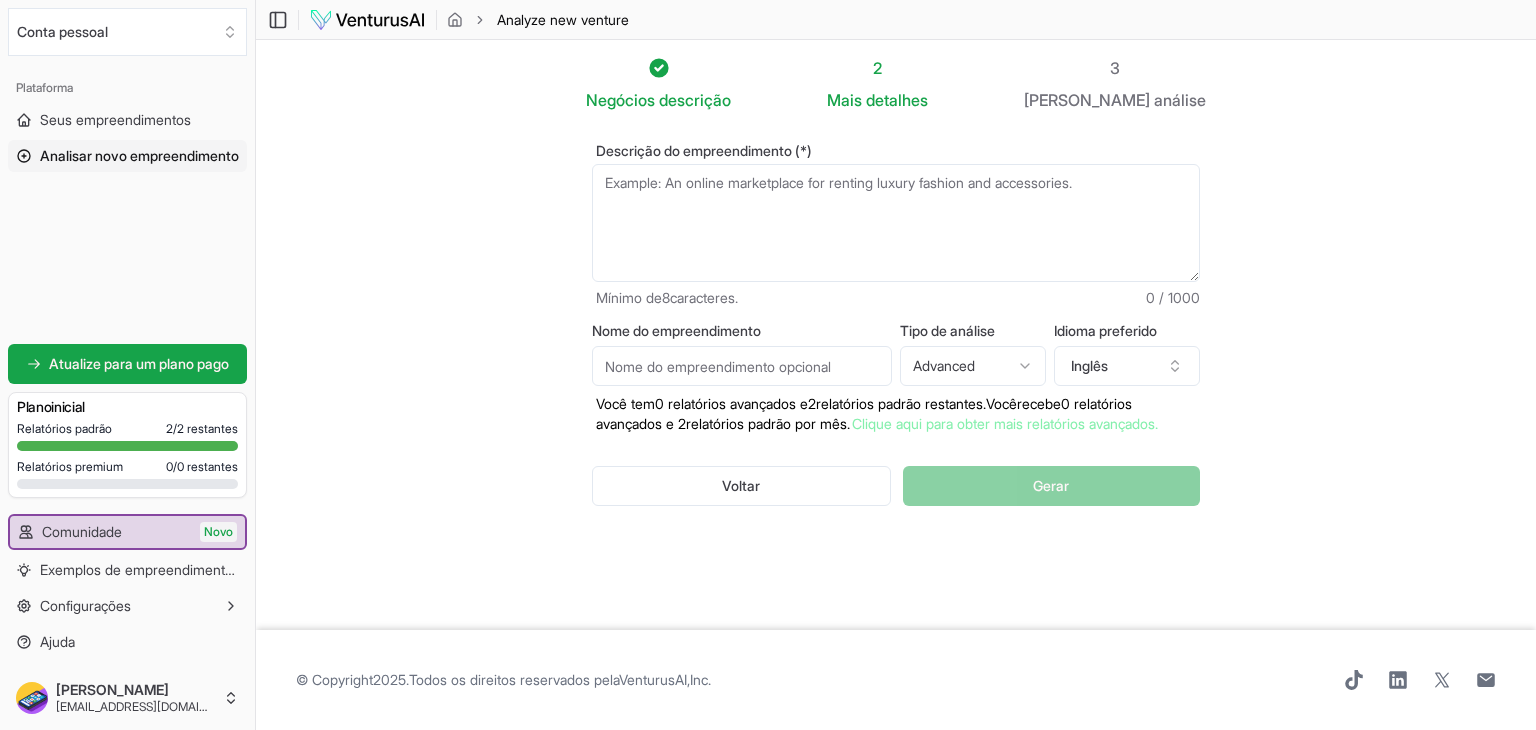 paste on "Plataforma de marketing com inteligência artificial que cria copys, artes e vídeos personalizados sem precisar de agência. Ideal para pequenos negócios, criadores e freelancers. Após responder algumas perguntas, a IA gera conteúdos sob medida, prontos para usar. Oferece plano gratuito com limite de criação e planos pagos a partir de R$97/mês, com posts ilimitados, estratégias otimizadas e suporte humano. Automação criativa e eficiente para crescer online com economia de tempo e dinheiro." 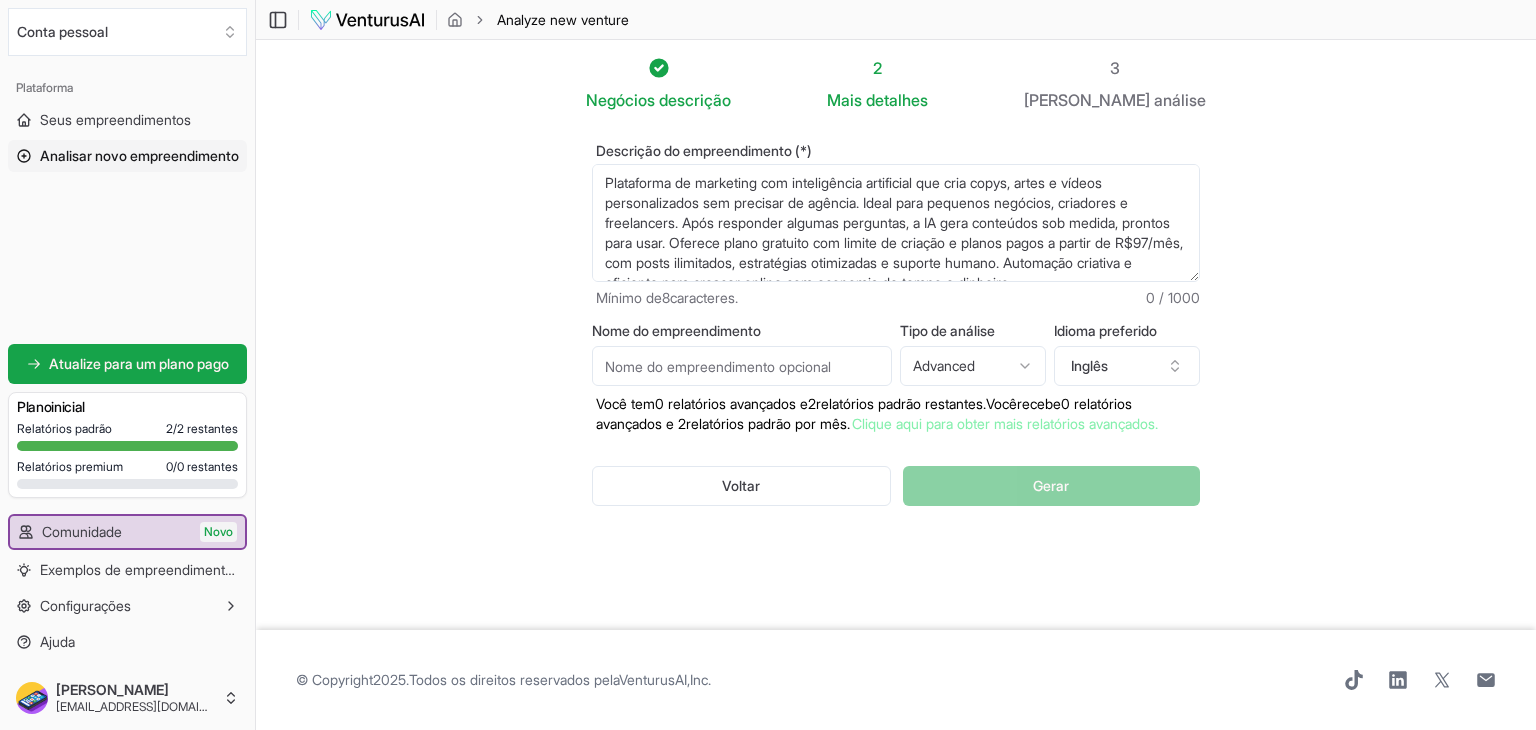 scroll, scrollTop: 70, scrollLeft: 0, axis: vertical 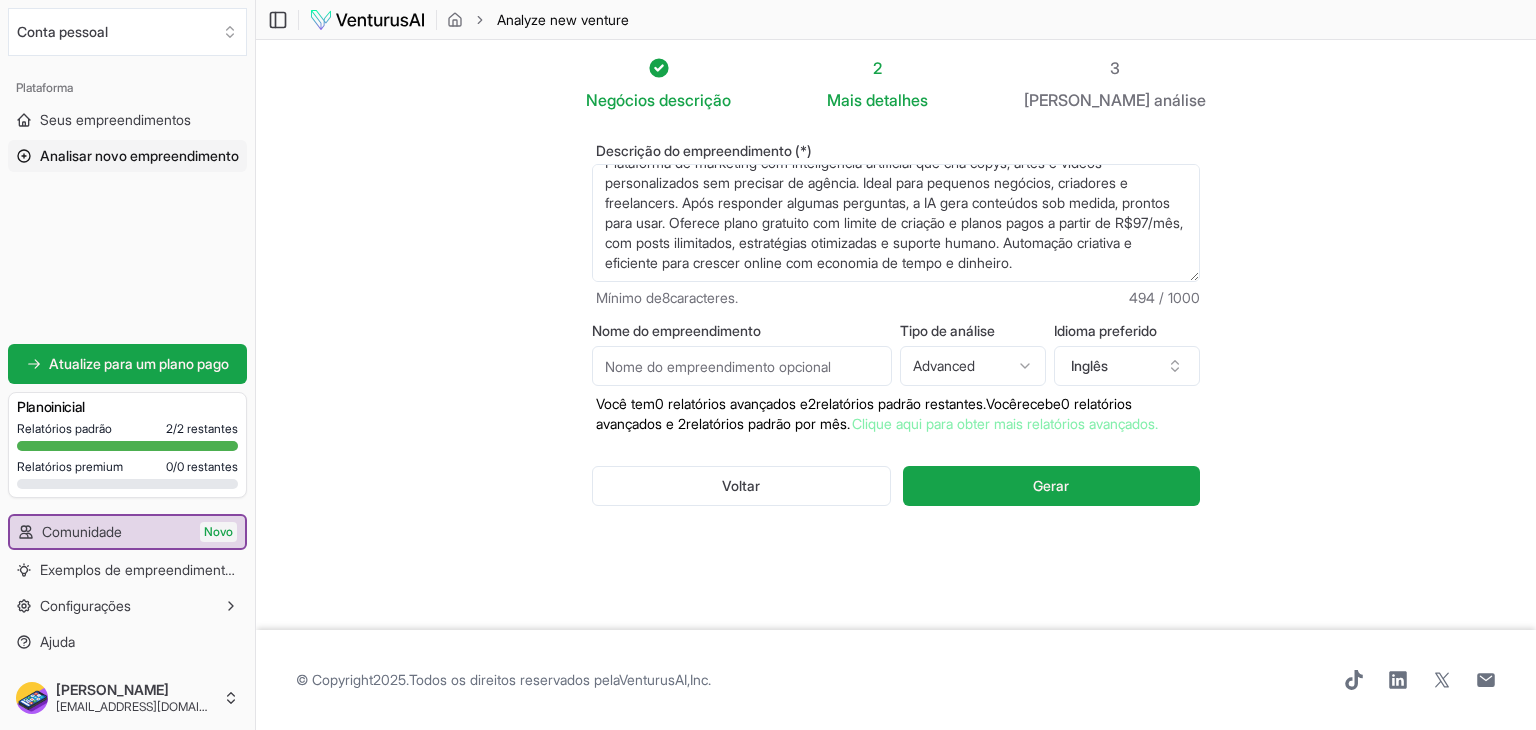 type on "Plataforma de marketing com inteligência artificial que cria copys, artes e vídeos personalizados sem precisar de agência. Ideal para pequenos negócios, criadores e freelancers. Após responder algumas perguntas, a IA gera conteúdos sob medida, prontos para usar. Oferece plano gratuito com limite de criação e planos pagos a partir de R$97/mês, com posts ilimitados, estratégias otimizadas e suporte humano. Automação criativa e eficiente para crescer online com economia de tempo e dinheiro." 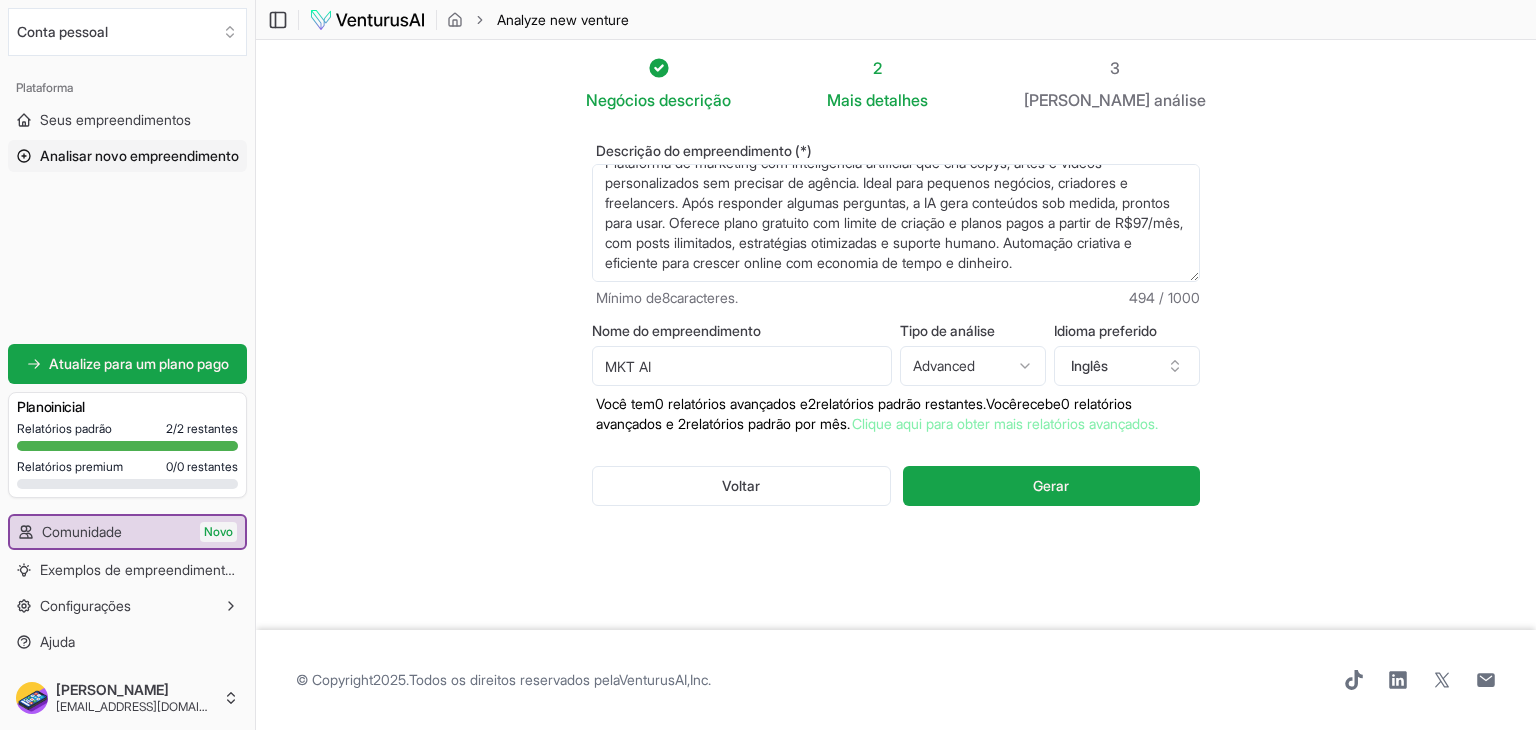 type on "MKT AI" 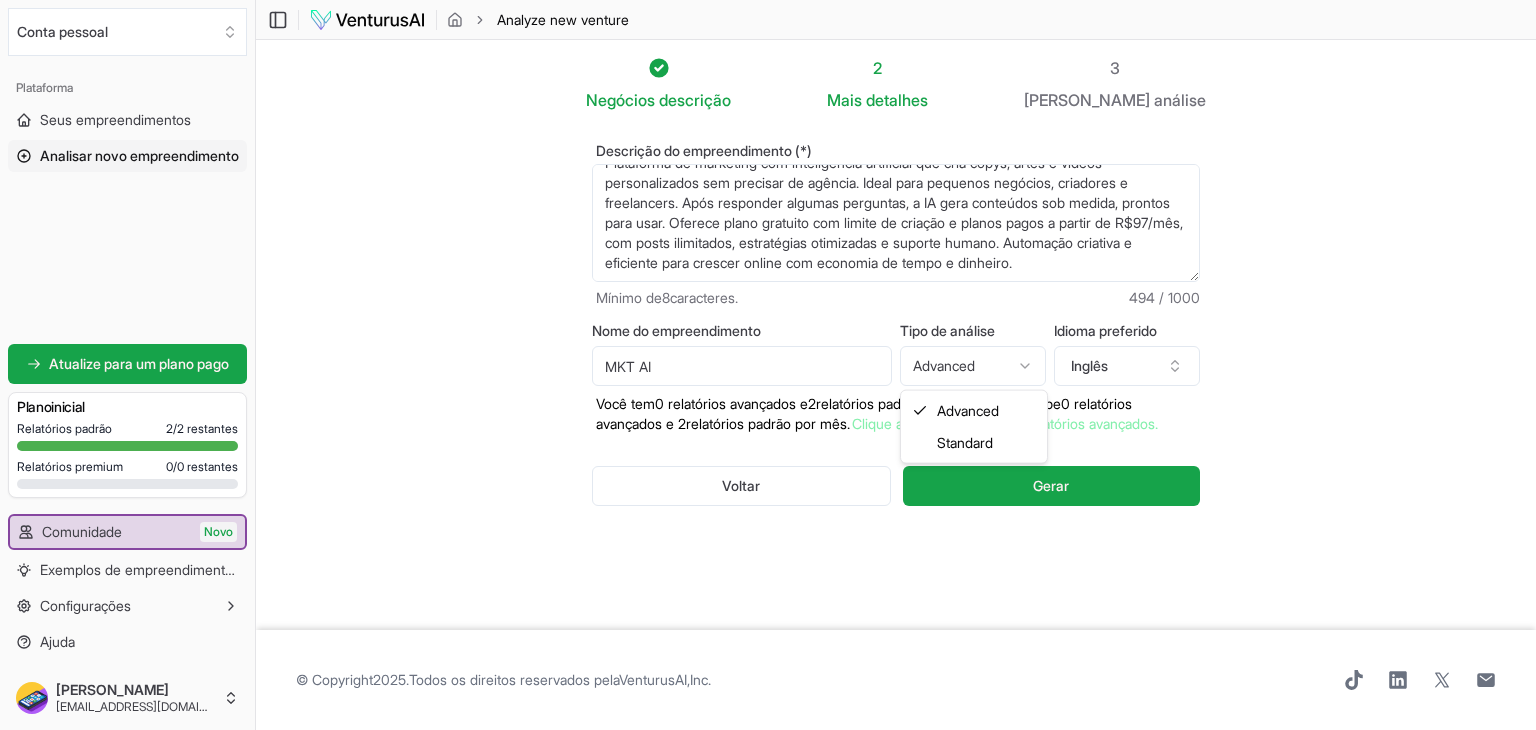 click on "Valorizamos sua privacidade Utilizamos cookies para aprimorar sua experiência de navegação, veicular anúncios ou conteúdo personalizado e analisar nosso tráfego. Ao clicar em "Aceitar todos", você concorda com o uso de cookies. Personalizar    Aceitar tudo Personalizar preferências de consentimento   Utilizamos cookies para ajudar você a navegar com eficiência e executar determinadas funções. Você encontrará informações detalhadas sobre todos os cookies em cada categoria de consentimento abaixo. The cookies that are categorized as "Necessary" are stored on your browser as they are essential for enabling the basic functionalities of the site. ...  Show more Necessary Always Active Necessary cookies are required to enable the basic features of this site, such as providing secure log-in or adjusting your consent preferences. These cookies do not store any personally identifiable data. Cookie cookieyes-consent Duration 1 year Description Cookie __cf_bm Duration 1 hour Description Cookie _cfuvid" at bounding box center (768, 365) 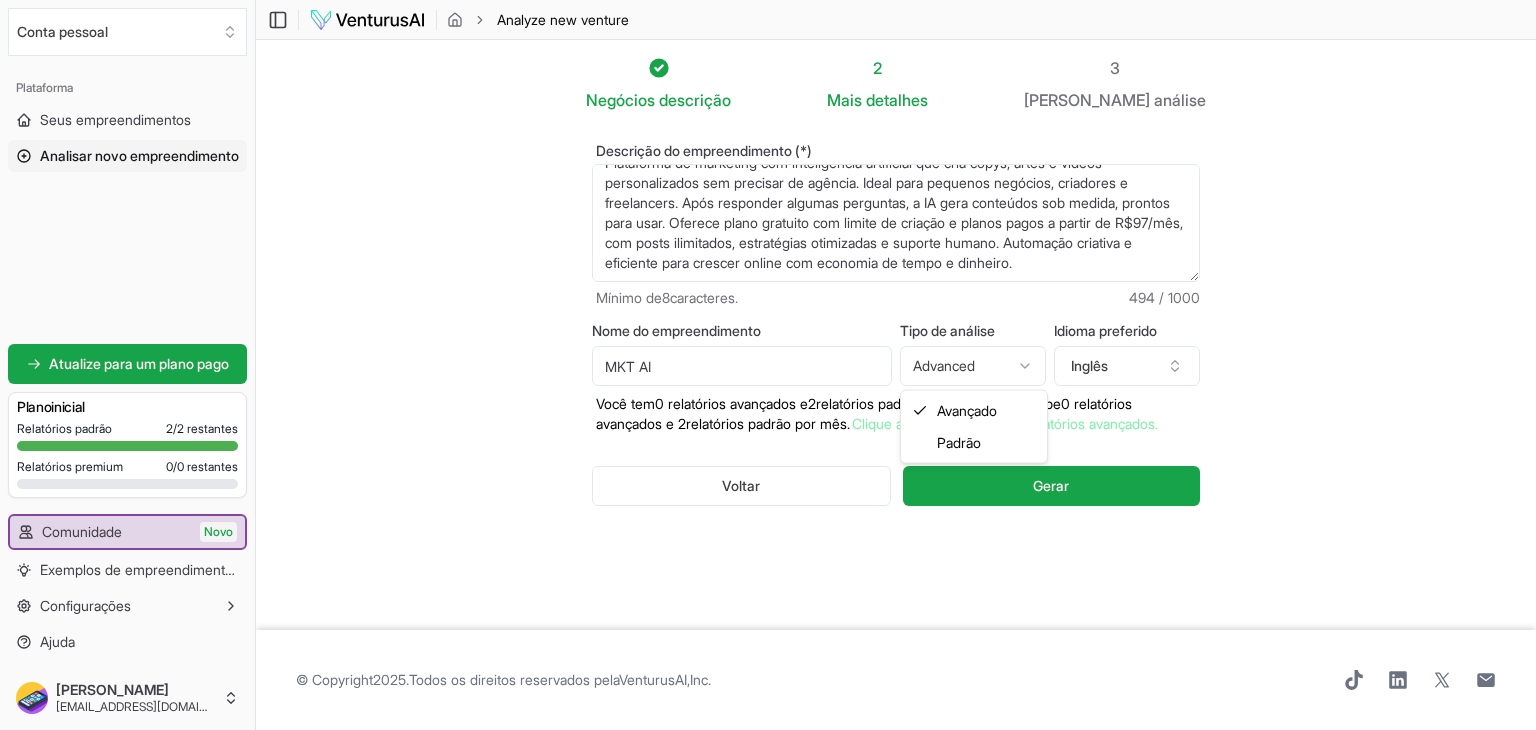 select on "standard" 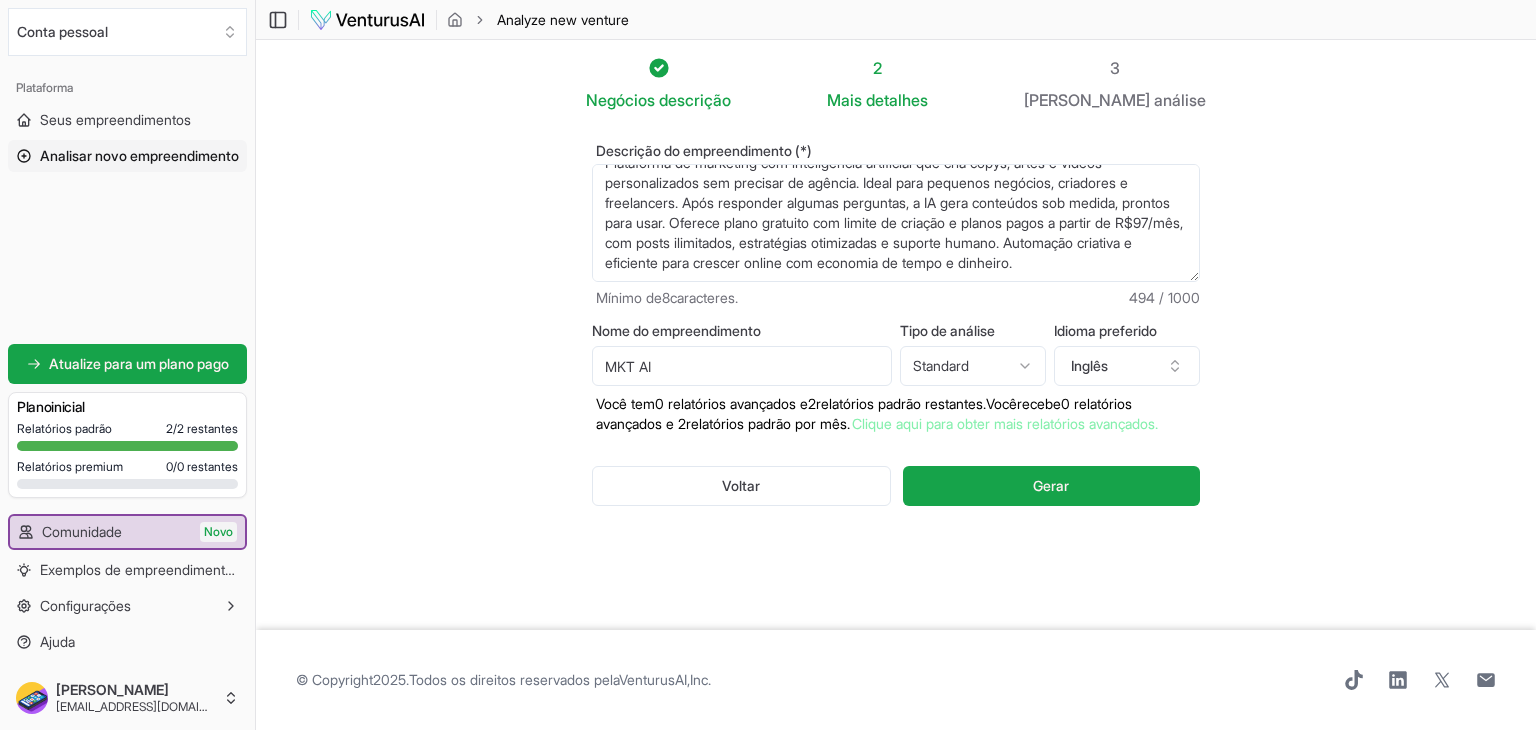 click on "Negócios   descrição 2 Mais   detalhes 3 Seu   análise Descrição do empreendimento (*) Plataforma de marketing com inteligência artificial que cria copys, artes e vídeos personalizados sem precisar de agência. Ideal para pequenos negócios, criadores e freelancers. Após responder algumas perguntas, a IA gera conteúdos sob medida, prontos para usar. Oferece plano gratuito com limite de criação e planos pagos a partir de R$97/mês, com posts ilimitados, estratégias otimizadas e suporte humano. Automação criativa e eficiente para crescer online com economia de tempo e dinheiro.
Mínimo de  8  caracteres. 494 / 1000 Nome do empreendimento MKT AI Tipo de análise Standard Advanced Standard Idioma preferido Inglês Você tem  0    relatórios avançados    e  2  relatórios padrão restantes.  Você  recebe  0    relatórios avançados e    2  relatórios padrão por mês.  Clique aqui para obter mais relatórios avançados. Voltar Gerar" at bounding box center (896, 335) 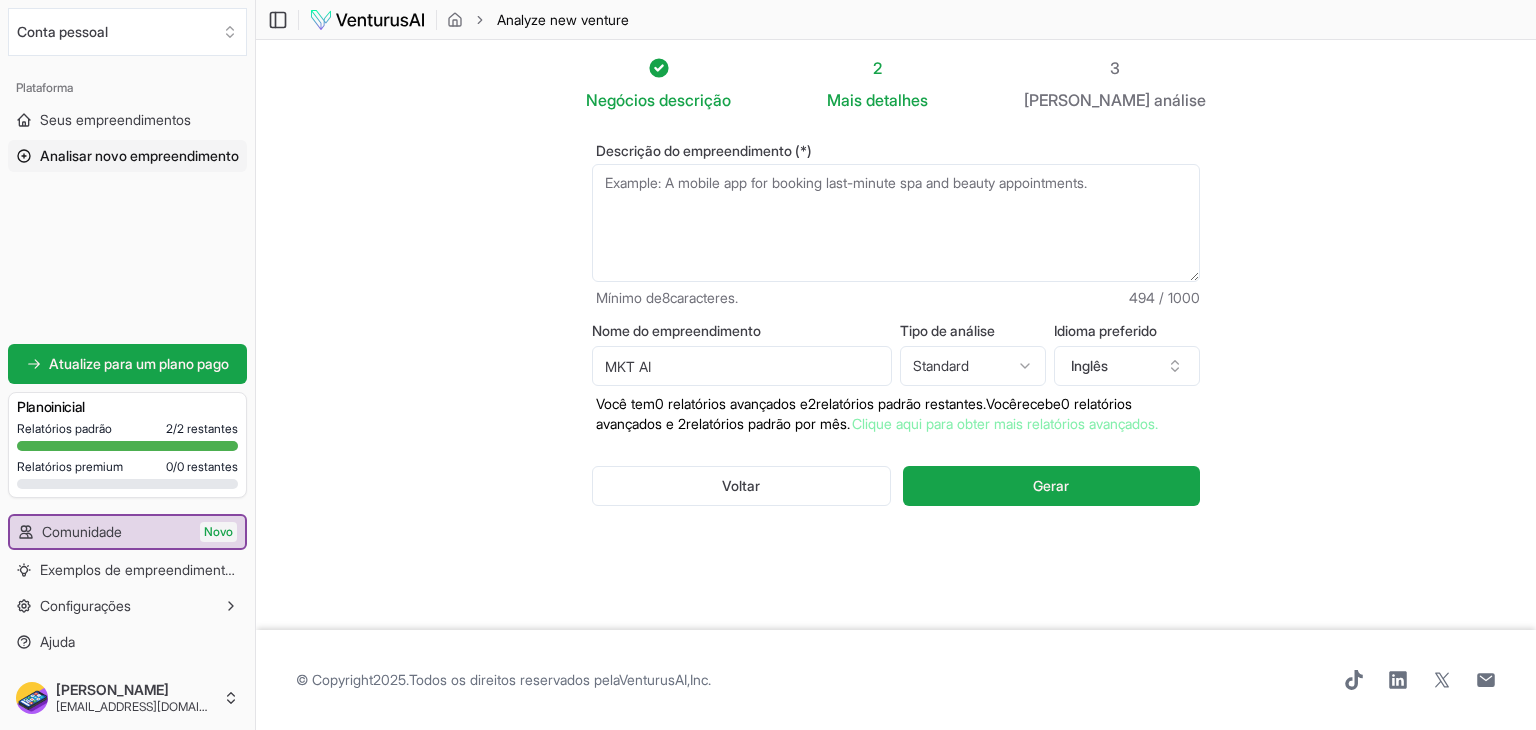 scroll, scrollTop: 0, scrollLeft: 0, axis: both 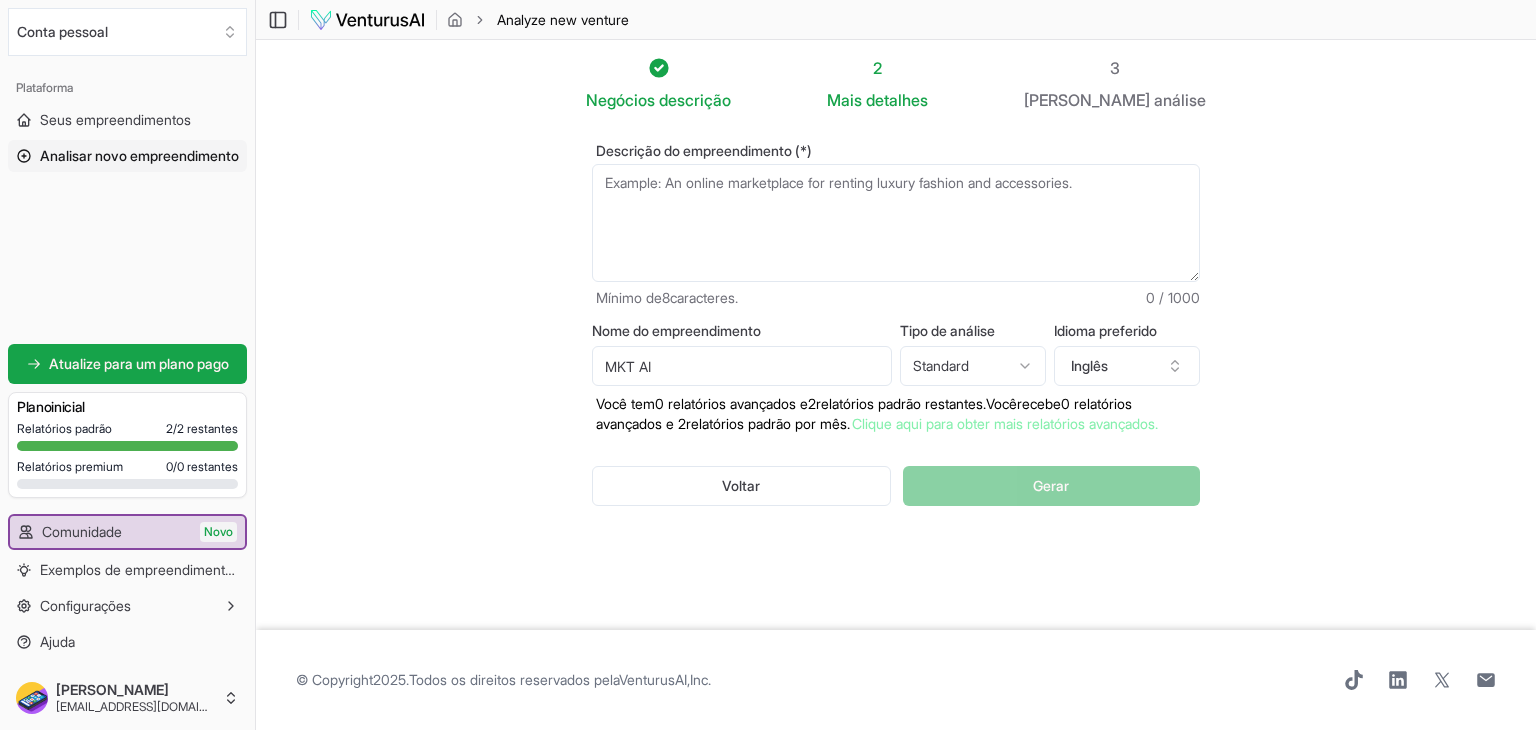 paste on "Plataforma de marketing com inteligência artificial que cria copys, artes e vídeos personalizados para redes sociais, sem necessidade de contratar uma agência. Ideal para pequenos negócios, autônomos, criadores de conteúdo e freelancers que buscam crescer online de forma profissional e econômica. Após responder a algumas perguntas simples, a IA entende o perfil do seu negócio e desenvolve conteúdos sob medida com identidade visual, textos persuasivos e vídeos atrativos. O sistema oferece planos acessíveis, incluindo uma versão gratuita com limite de criações, e opções pagas a partir de R$97/mês com publicações ilimitadas, inteligência estratégica avançada e suporte humano. Com poucos cliques, o usuário tem acesso a uma linha editorial completa, sugestões de temas, calendário de postagens e tudo o que precisa para manter uma presença digital consistente. É a solução ideal para quem quer resultados reais, com automação e personalização na medida certa." 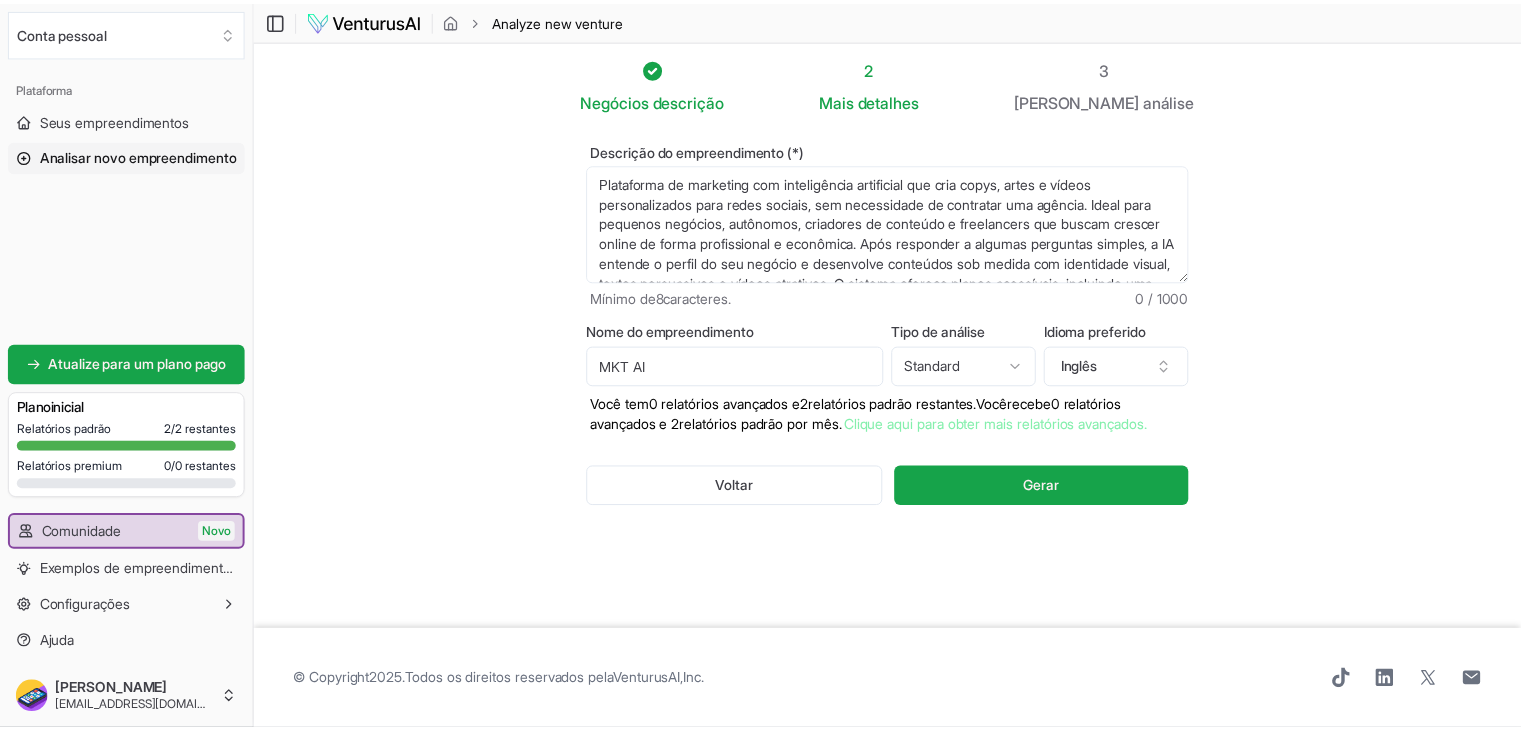 scroll, scrollTop: 160, scrollLeft: 0, axis: vertical 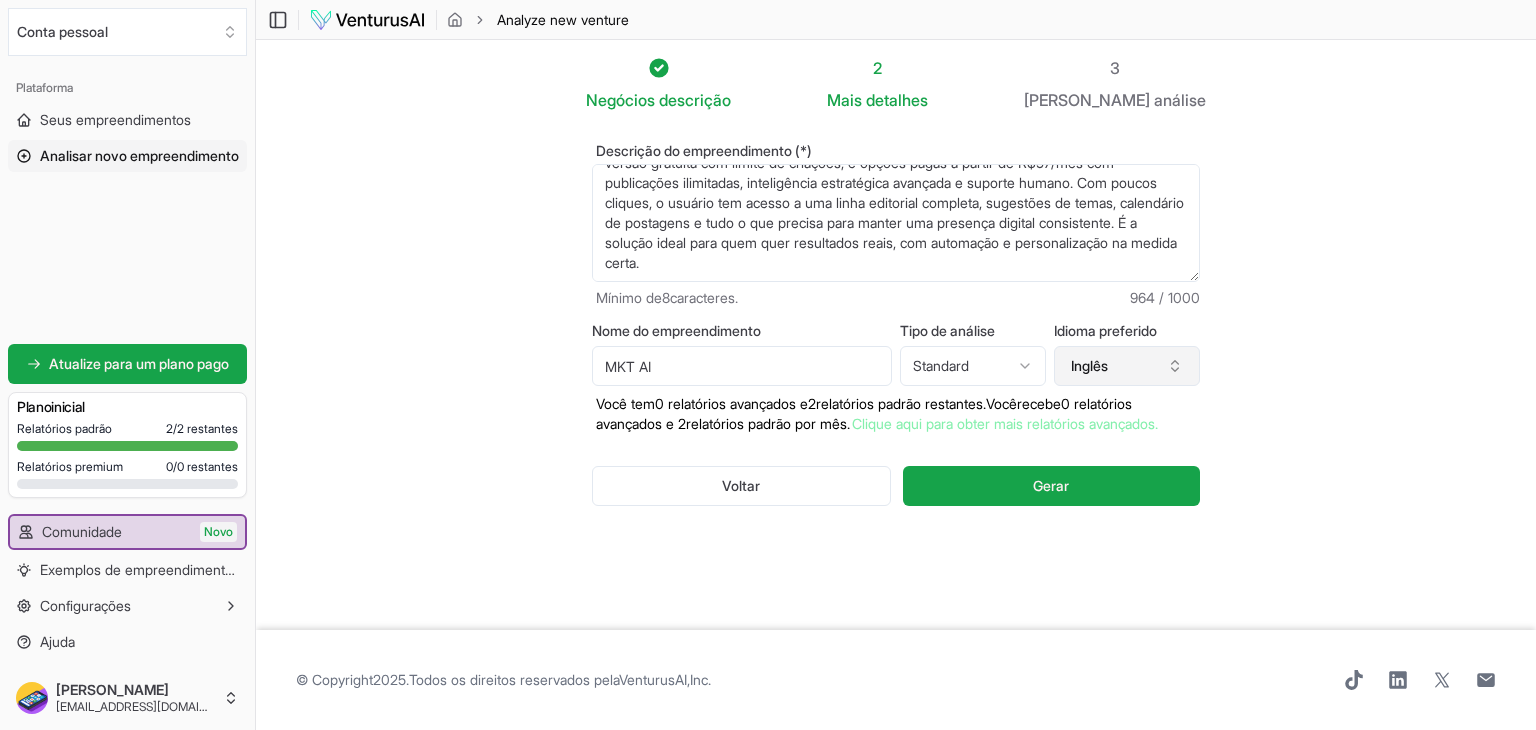 type on "Plataforma de marketing com inteligência artificial que cria copys, artes e vídeos personalizados para redes sociais, sem necessidade de contratar uma agência. Ideal para pequenos negócios, autônomos, criadores de conteúdo e freelancers que buscam crescer online de forma profissional e econômica. Após responder a algumas perguntas simples, a IA entende o perfil do seu negócio e desenvolve conteúdos sob medida com identidade visual, textos persuasivos e vídeos atrativos. O sistema oferece planos acessíveis, incluindo uma versão gratuita com limite de criações, e opções pagas a partir de R$97/mês com publicações ilimitadas, inteligência estratégica avançada e suporte humano. Com poucos cliques, o usuário tem acesso a uma linha editorial completa, sugestões de temas, calendário de postagens e tudo o que precisa para manter uma presença digital consistente. É a solução ideal para quem quer resultados reais, com automação e personalização na medida certa." 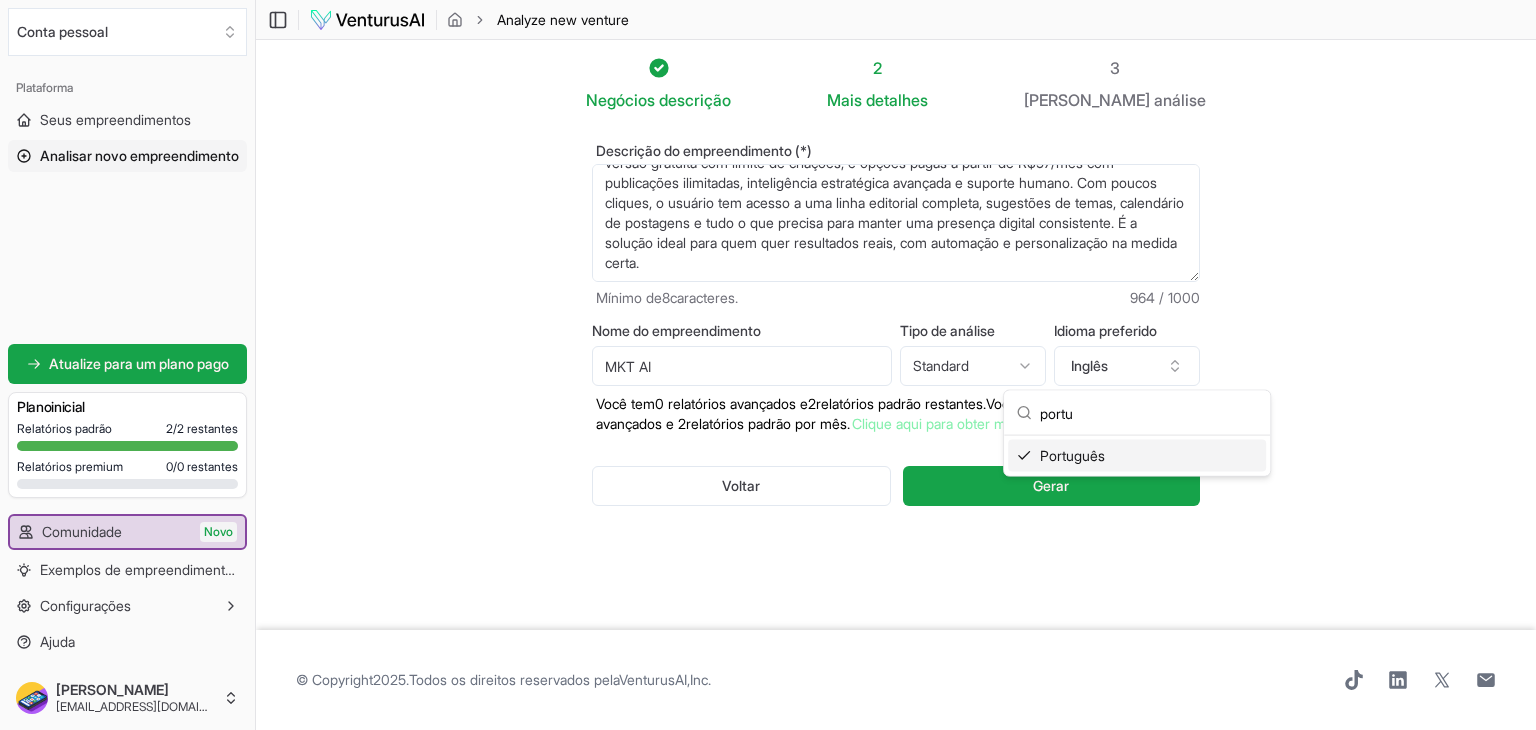 type on "portu" 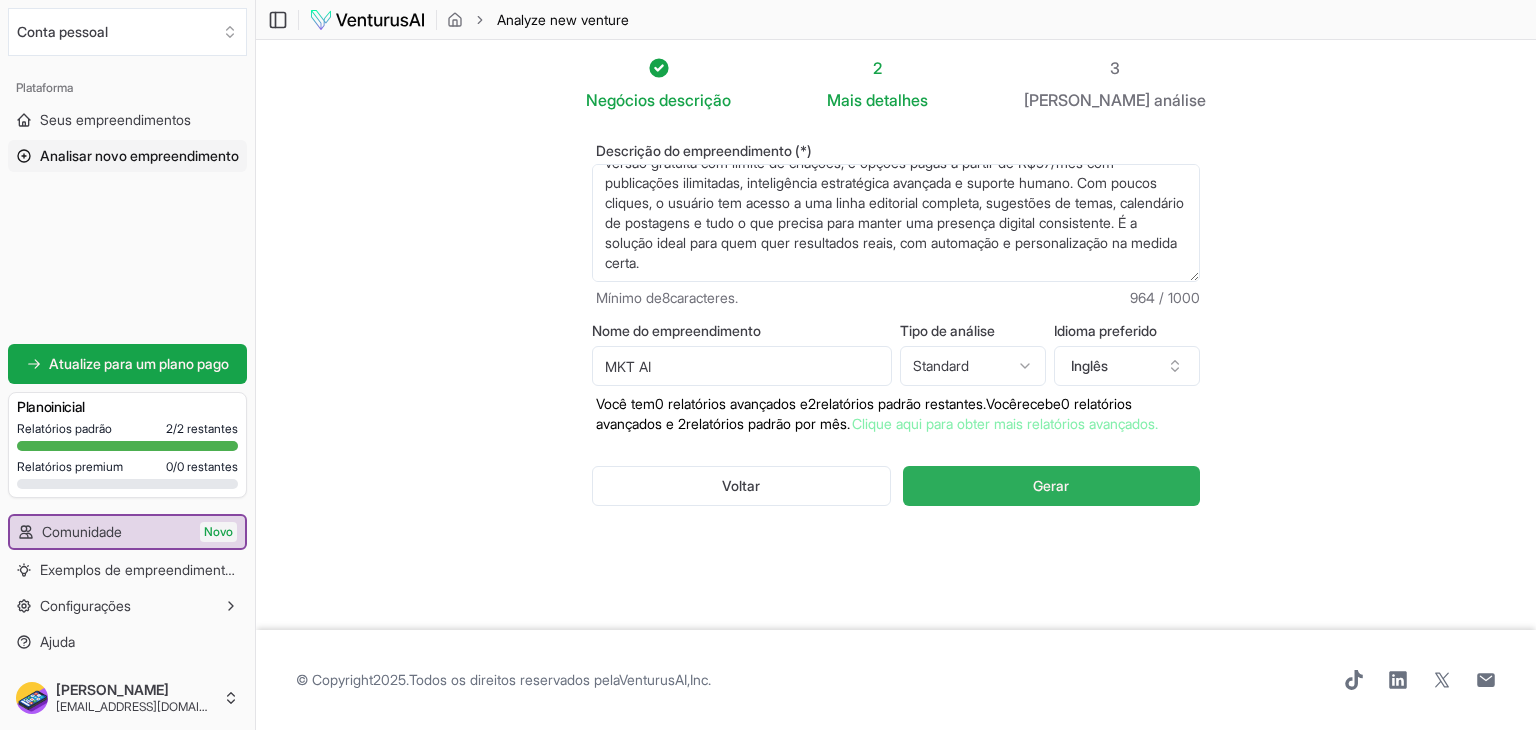 click on "Gerar" at bounding box center [1051, 486] 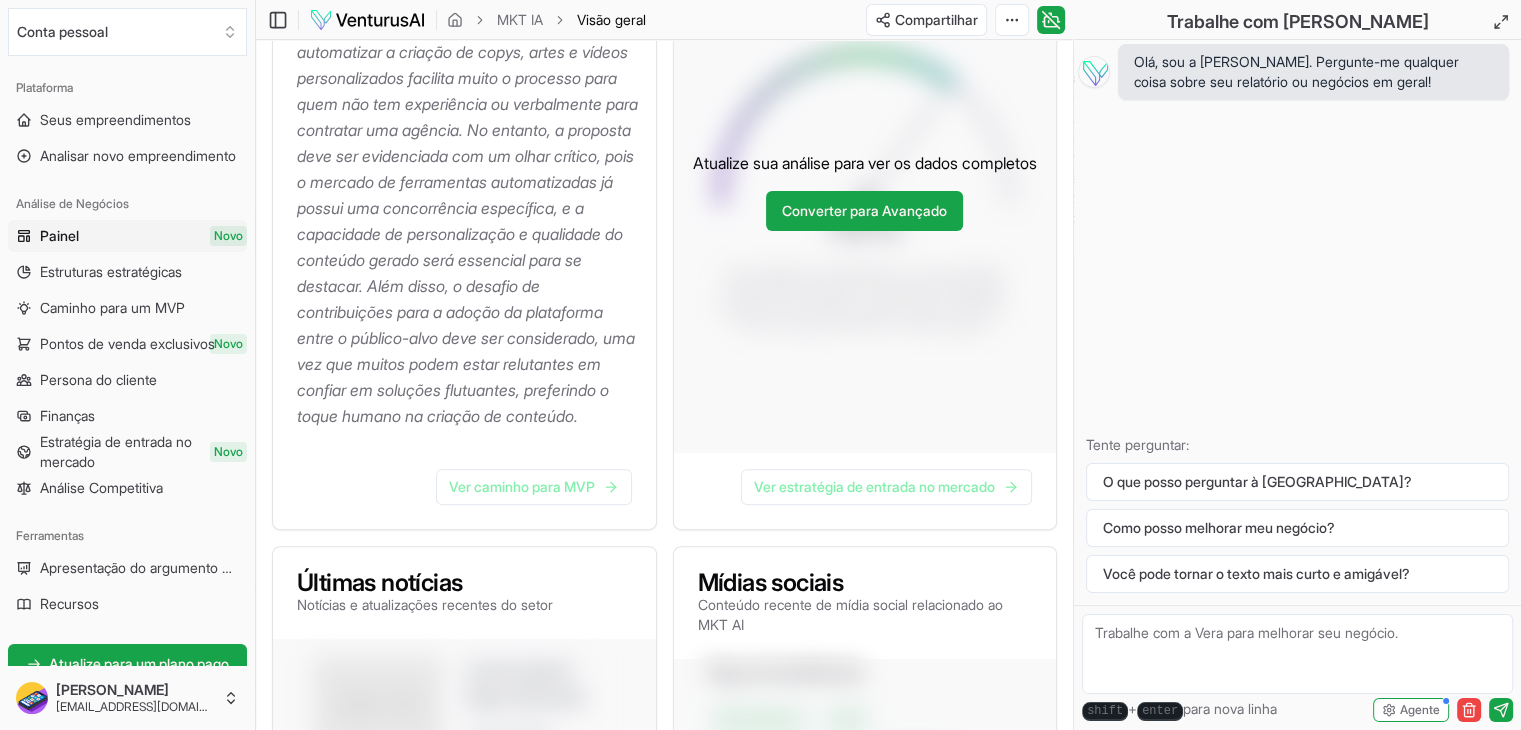 scroll, scrollTop: 548, scrollLeft: 0, axis: vertical 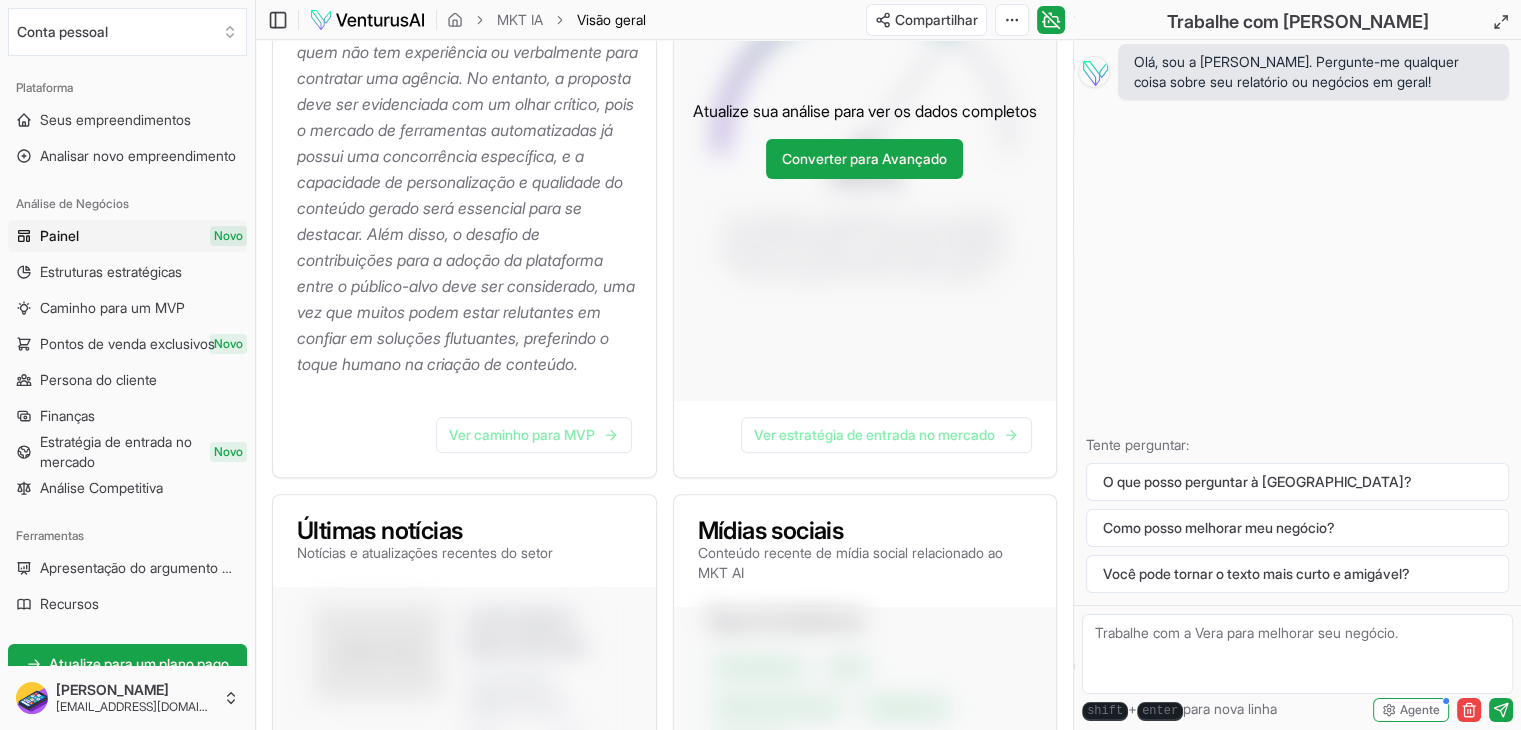 click at bounding box center [1297, 654] 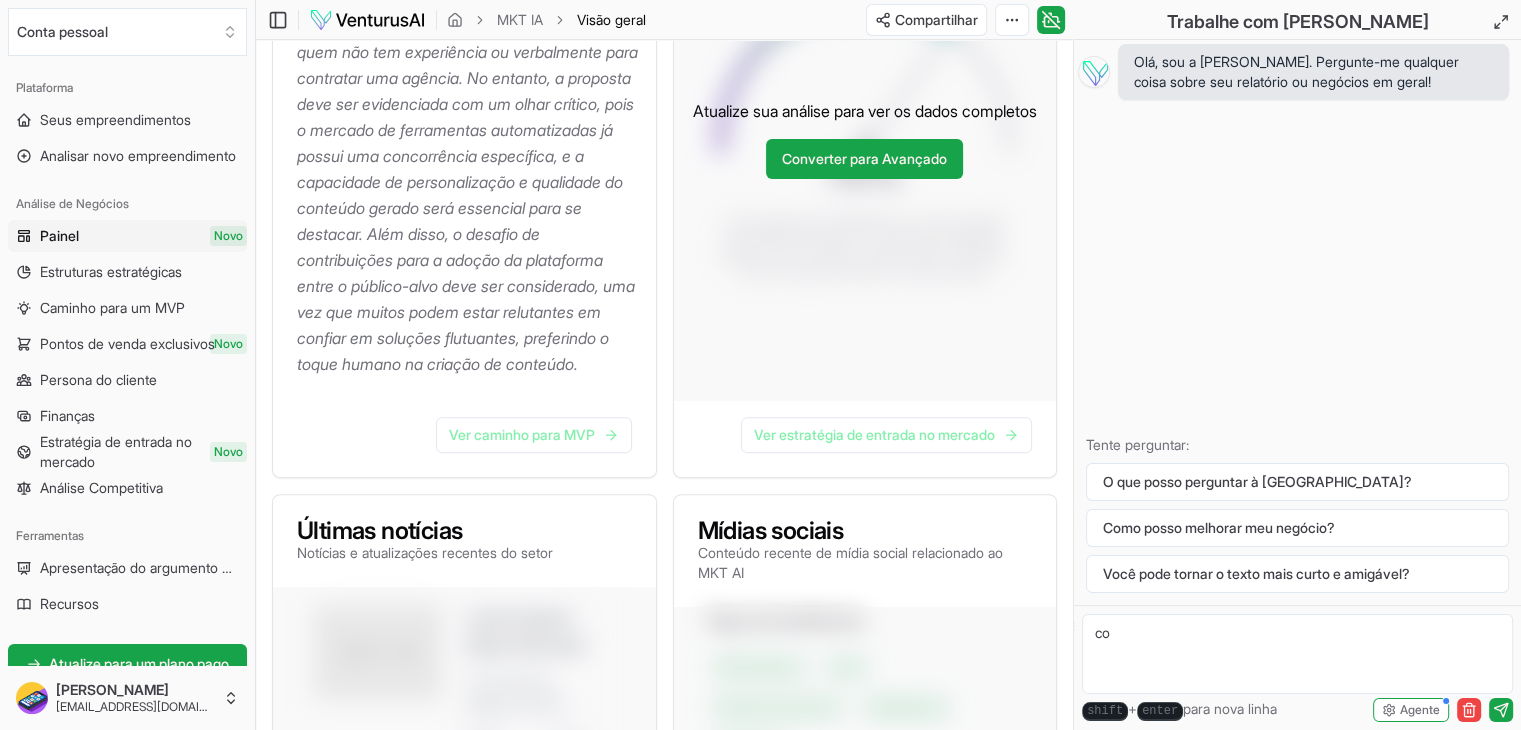 type on "c" 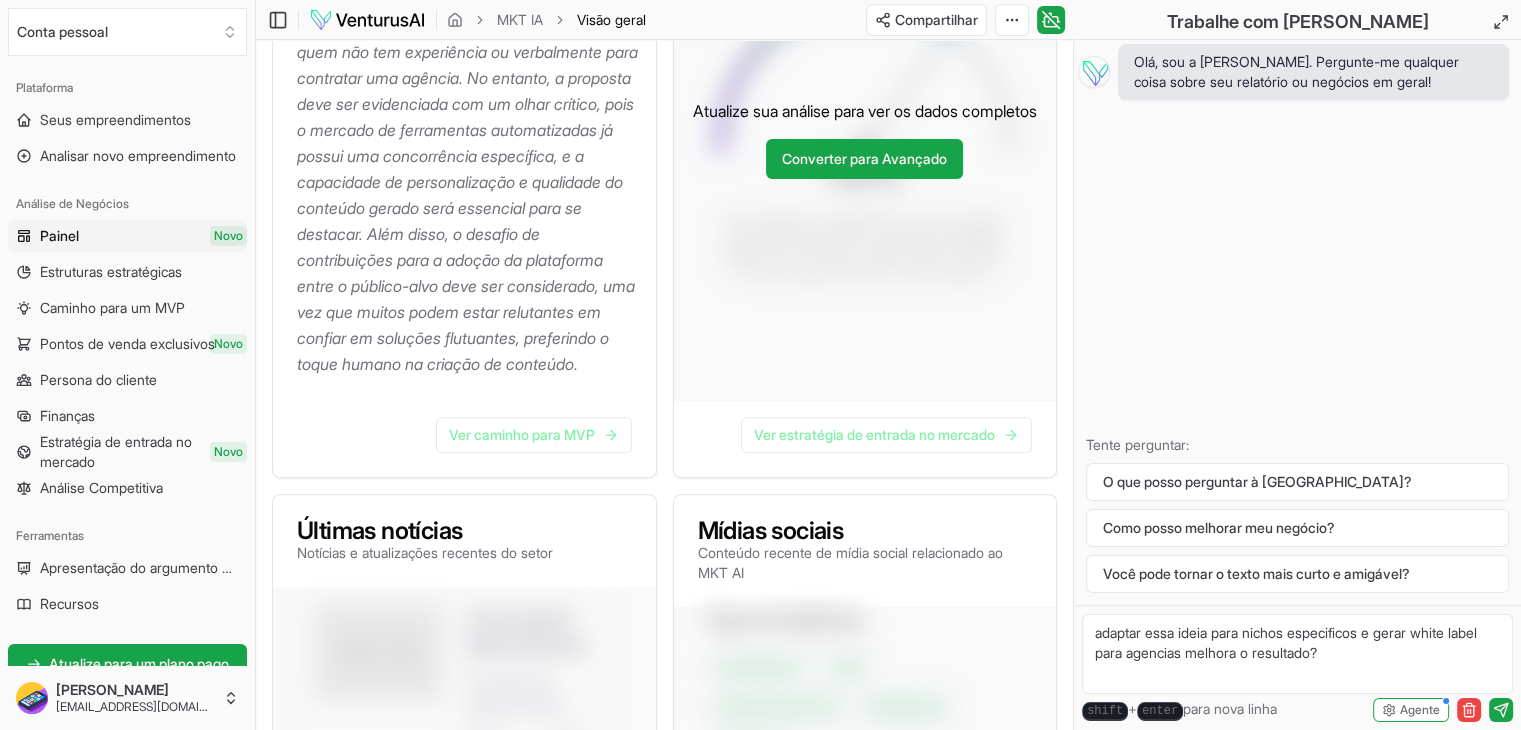 type on "adaptar essa ideia para nichos especificos e gerar white label para agencias melhora o resultado?" 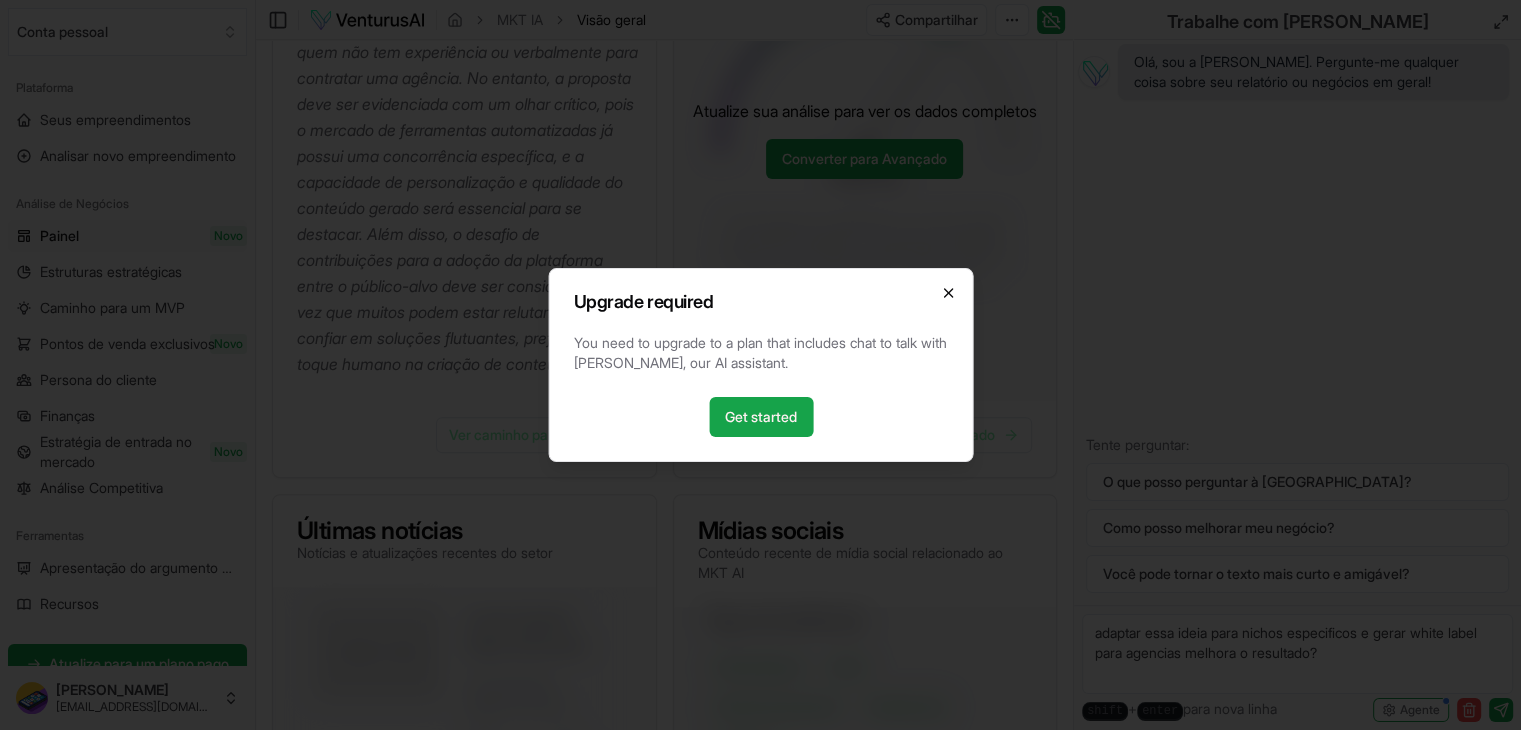 click 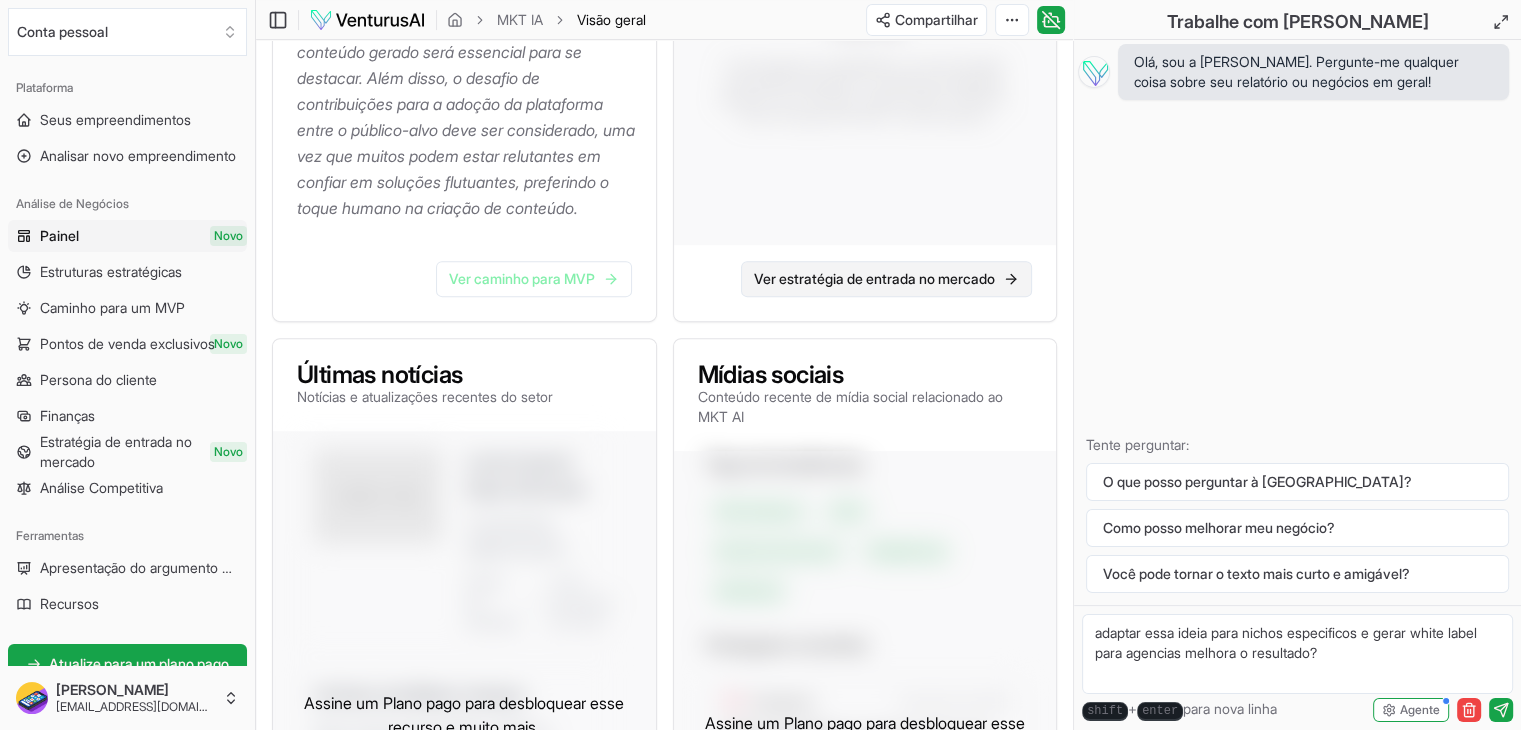scroll, scrollTop: 0, scrollLeft: 0, axis: both 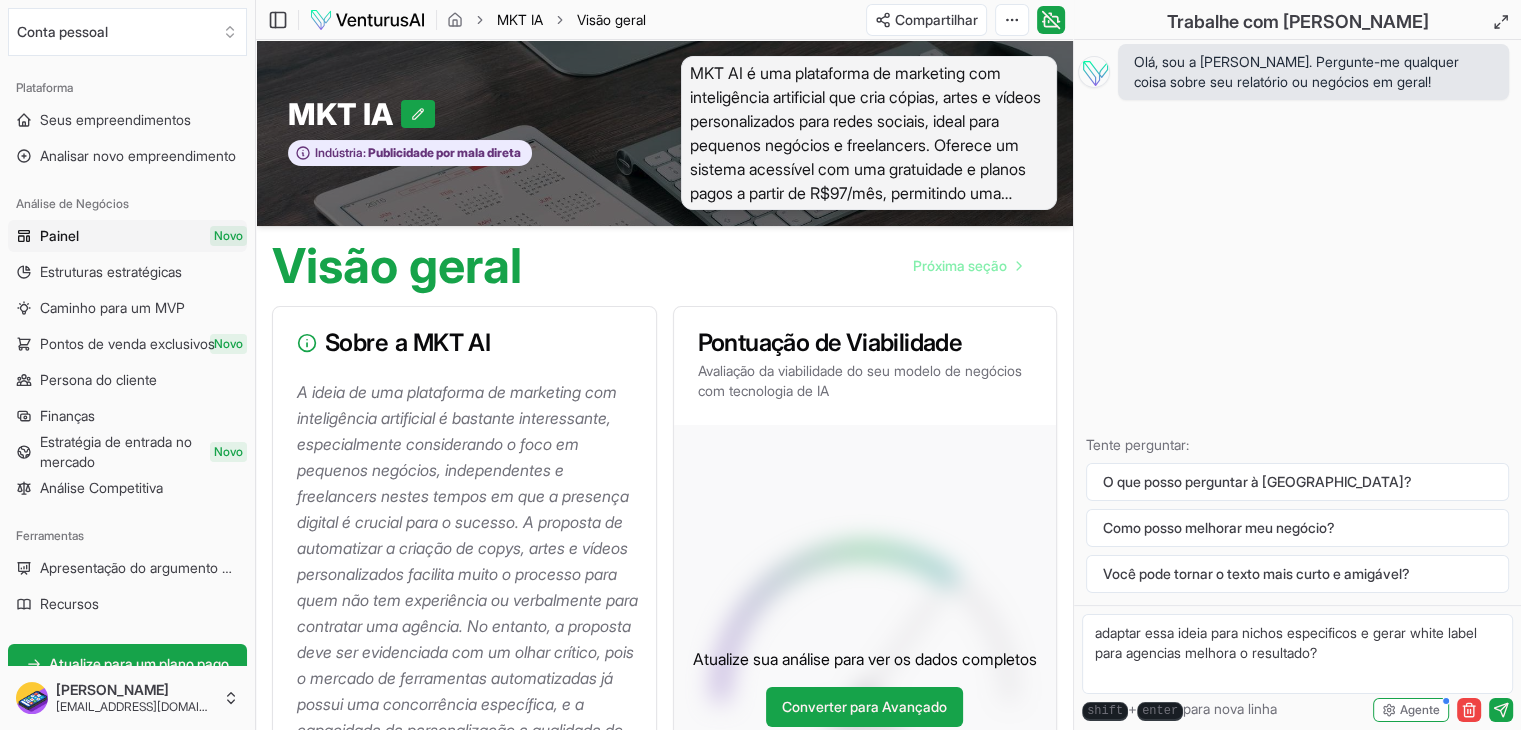 click on "MKT IA" at bounding box center [520, 19] 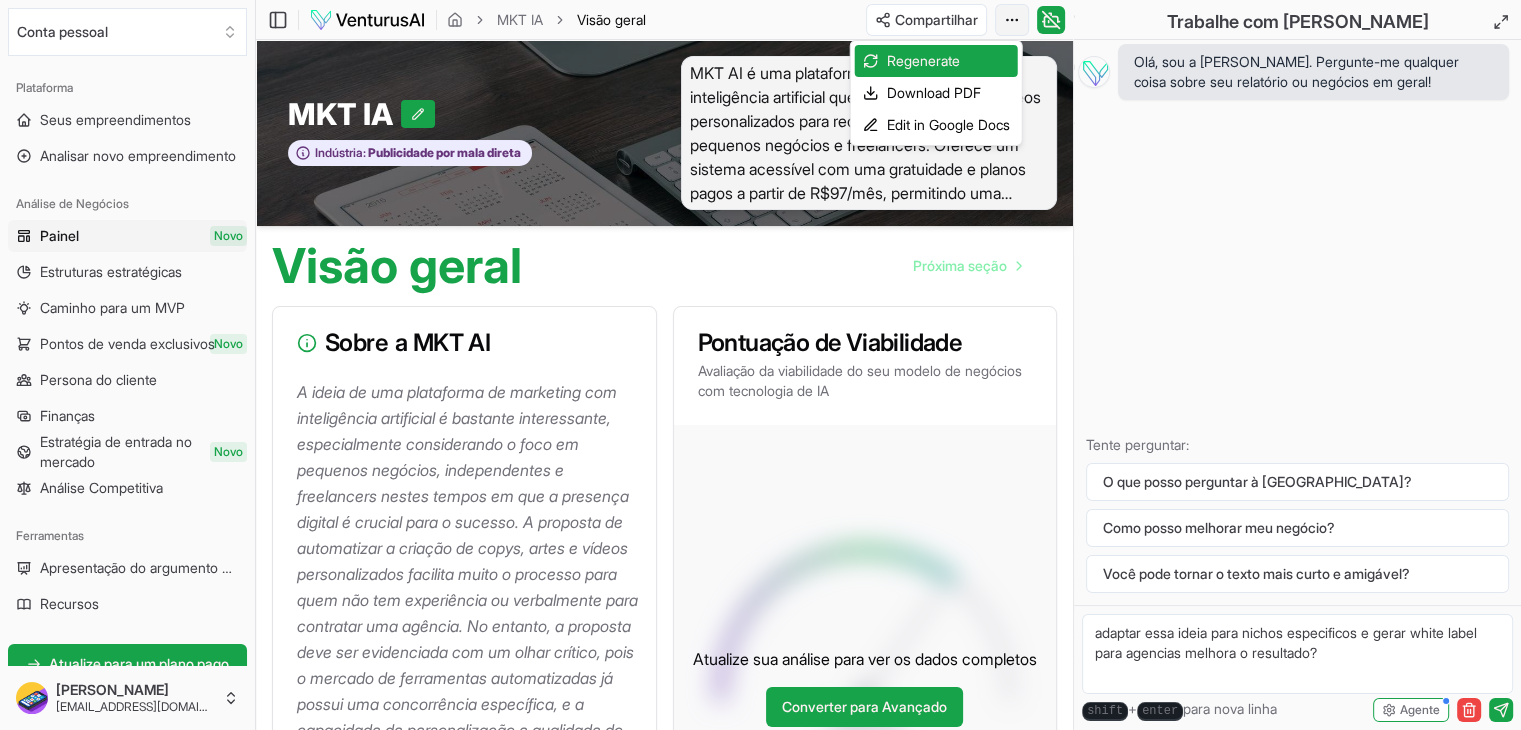 click on "Valorizamos sua privacidade Utilizamos cookies para aprimorar sua experiência de navegação, veicular anúncios ou conteúdo personalizado e analisar nosso tráfego. Ao clicar em "Aceitar todos", você concorda com o uso de cookies. Personalizar    Aceitar tudo Personalizar preferências de consentimento   Utilizamos cookies para ajudar você a navegar com eficiência e executar determinadas funções. Você encontrará informações detalhadas sobre todos os cookies em cada categoria de consentimento abaixo. The cookies that are categorized as "Necessary" are stored on your browser as they are essential for enabling the basic functionalities of the site. ...  Show more Necessary Always Active Necessary cookies are required to enable the basic features of this site, such as providing secure log-in or adjusting your consent preferences. These cookies do not store any personally identifiable data. Cookie cookieyes-consent Duration 1 year Description Cookie __cf_bm Duration 1 hour Description Cookie _cfuvid" at bounding box center (760, 365) 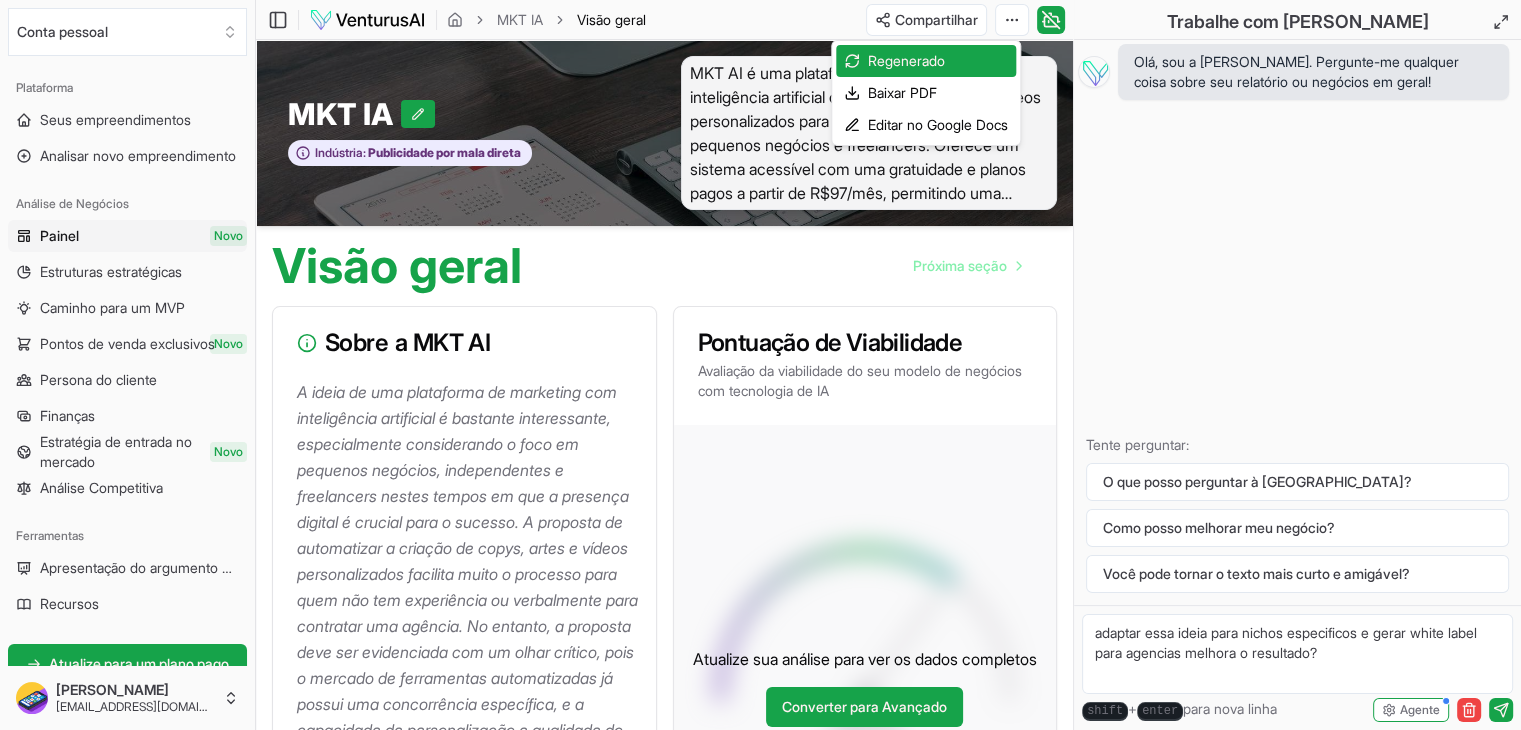 click on "Valorizamos sua privacidade Utilizamos cookies para aprimorar sua experiência de navegação, veicular anúncios ou conteúdo personalizado e analisar nosso tráfego. Ao clicar em "Aceitar todos", você concorda com o uso de cookies. Personalizar    Aceitar tudo Personalizar preferências de consentimento   Utilizamos cookies para ajudar você a navegar com eficiência e executar determinadas funções. Você encontrará informações detalhadas sobre todos os cookies em cada categoria de consentimento abaixo. The cookies that are categorized as "Necessary" are stored on your browser as they are essential for enabling the basic functionalities of the site. ...  Show more Necessary Always Active Necessary cookies are required to enable the basic features of this site, such as providing secure log-in or adjusting your consent preferences. These cookies do not store any personally identifiable data. Cookie cookieyes-consent Duration 1 year Description Cookie __cf_bm Duration 1 hour Description Cookie _cfuvid" at bounding box center [760, 365] 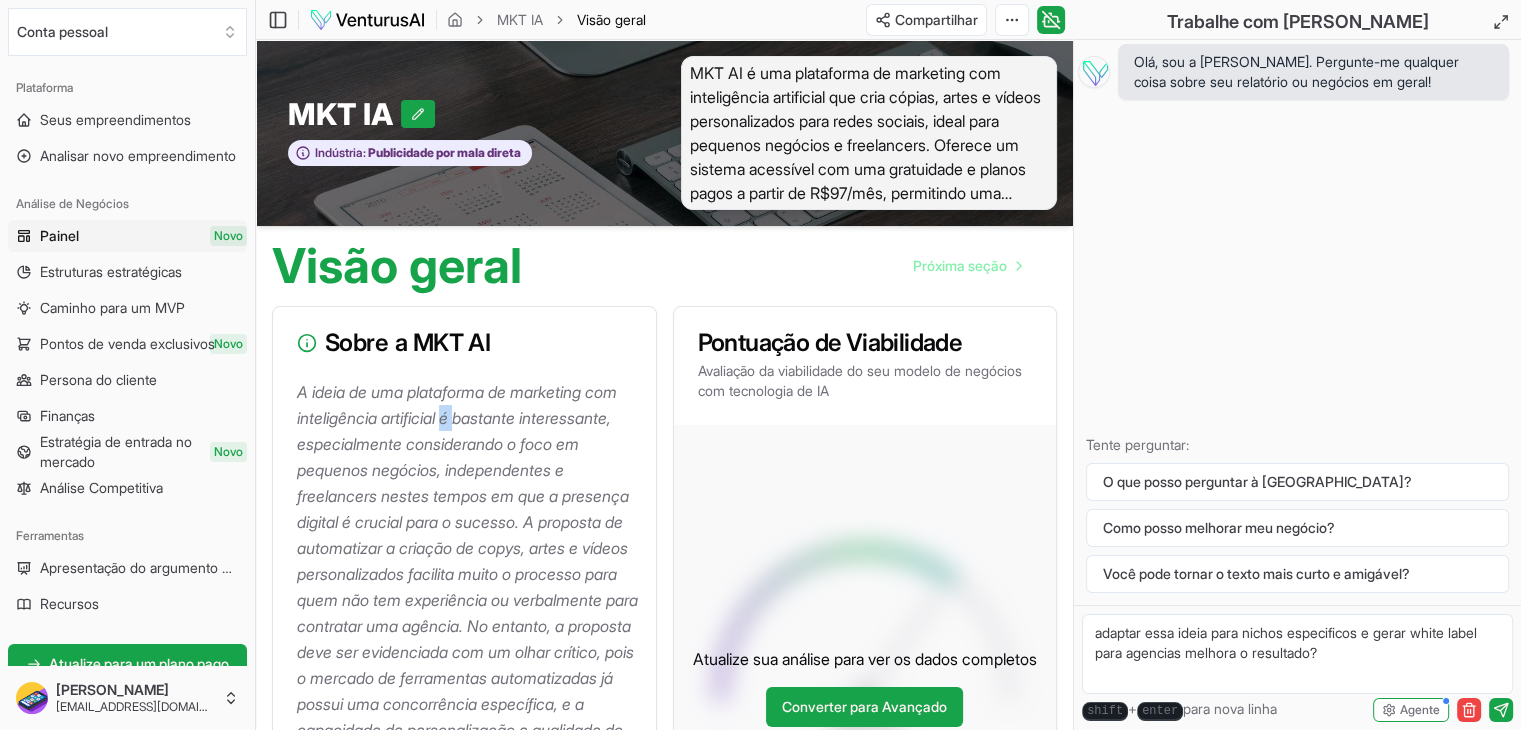 click on "A ideia de uma plataforma de marketing com inteligência artificial é bastante interessante, especialmente considerando o foco em pequenos negócios, independentes e freelancers nestes tempos em que a presença digital é crucial para o sucesso. A proposta de automatizar a criação de copys, artes e vídeos personalizados facilita muito o processo para quem não tem experiência ou verbalmente para contratar uma agência. No entanto, a proposta deve ser evidenciada com um olhar crítico, pois o mercado de ferramentas automatizadas já possui uma concorrência específica, e a capacidade de personalização e qualidade do conteúdo gerado será essencial para se destacar. Além disso, o desafio de contribuições para a adoção da plataforma entre o público-alvo deve ser considerado, uma vez que muitos podem estar relutantes em confiar em soluções flutuantes, preferindo o toque humano na criação de conteúdo." at bounding box center [469, 652] 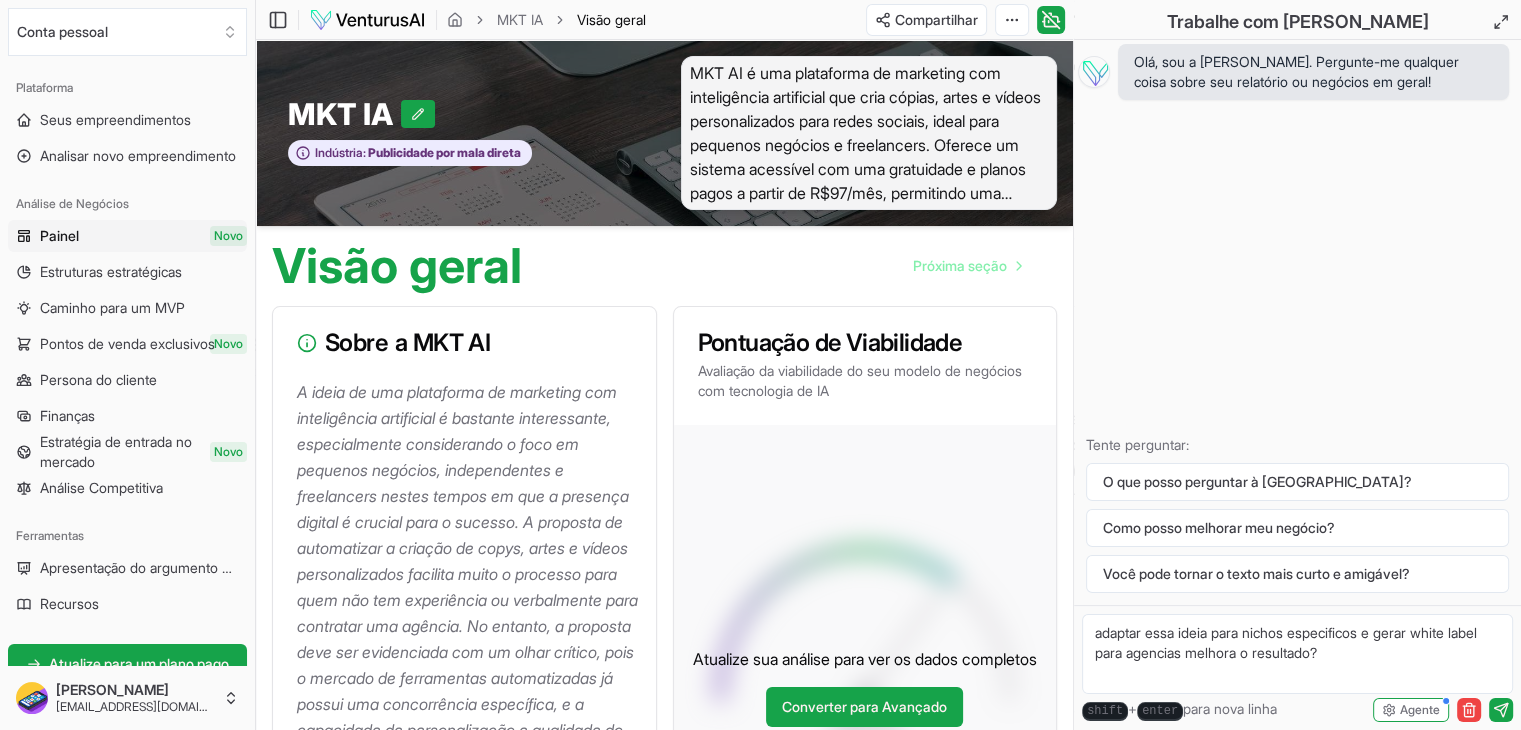 click on "A ideia de uma plataforma de marketing com inteligência artificial é bastante interessante, especialmente considerando o foco em pequenos negócios, independentes e freelancers nestes tempos em que a presença digital é crucial para o sucesso. A proposta de automatizar a criação de copys, artes e vídeos personalizados facilita muito o processo para quem não tem experiência ou verbalmente para contratar uma agência. No entanto, a proposta deve ser evidenciada com um olhar crítico, pois o mercado de ferramentas automatizadas já possui uma concorrência específica, e a capacidade de personalização e qualidade do conteúdo gerado será essencial para se destacar. Além disso, o desafio de contribuições para a adoção da plataforma entre o público-alvo deve ser considerado, uma vez que muitos podem estar relutantes em confiar em soluções flutuantes, preferindo o toque humano na criação de conteúdo." at bounding box center [469, 652] 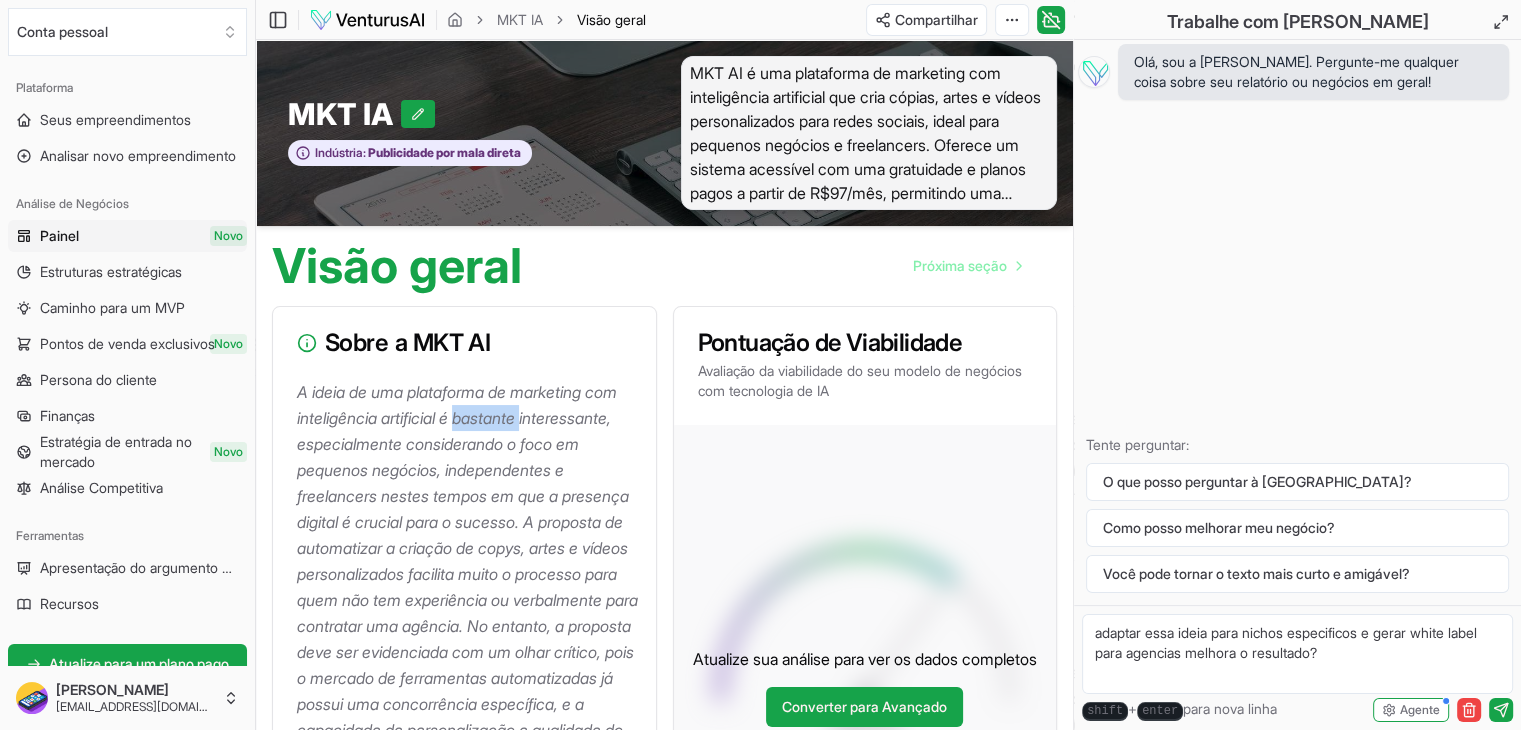 click on "A ideia de uma plataforma de marketing com inteligência artificial é bastante interessante, especialmente considerando o foco em pequenos negócios, independentes e freelancers nestes tempos em que a presença digital é crucial para o sucesso. A proposta de automatizar a criação de copys, artes e vídeos personalizados facilita muito o processo para quem não tem experiência ou verbalmente para contratar uma agência. No entanto, a proposta deve ser evidenciada com um olhar crítico, pois o mercado de ferramentas automatizadas já possui uma concorrência específica, e a capacidade de personalização e qualidade do conteúdo gerado será essencial para se destacar. Além disso, o desafio de contribuições para a adoção da plataforma entre o público-alvo deve ser considerado, uma vez que muitos podem estar relutantes em confiar em soluções flutuantes, preferindo o toque humano na criação de conteúdo." at bounding box center [469, 652] 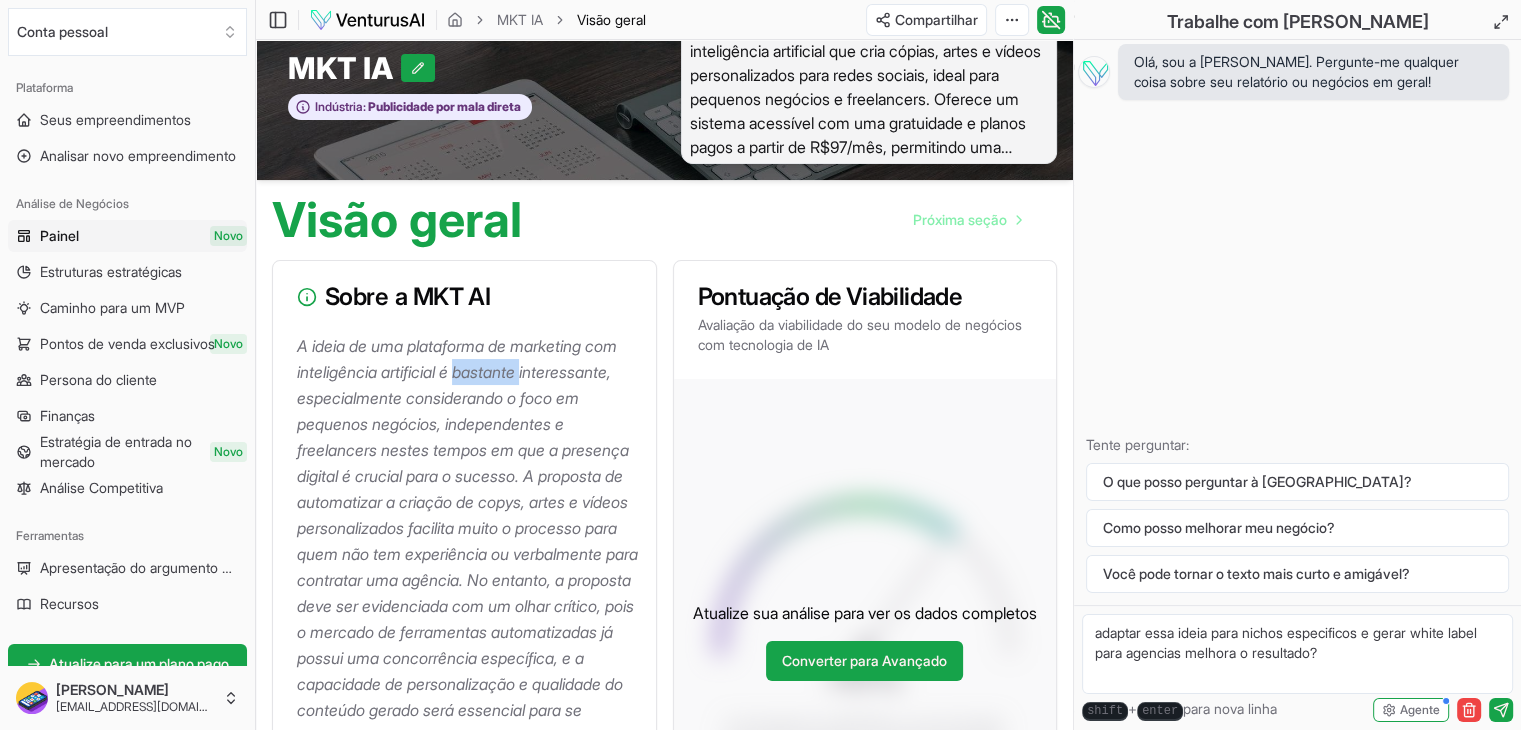 scroll, scrollTop: 0, scrollLeft: 0, axis: both 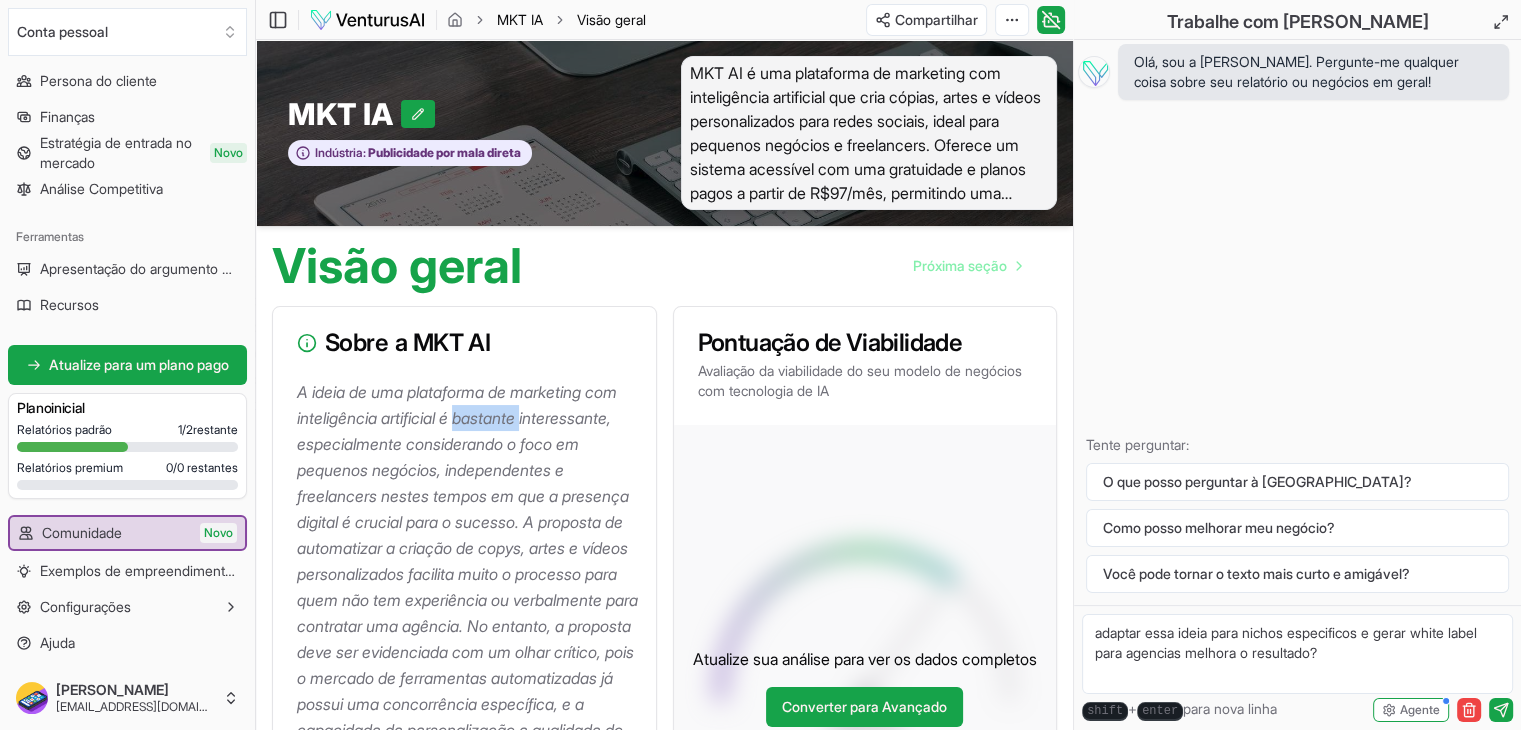 click on "MKT IA" at bounding box center (520, 19) 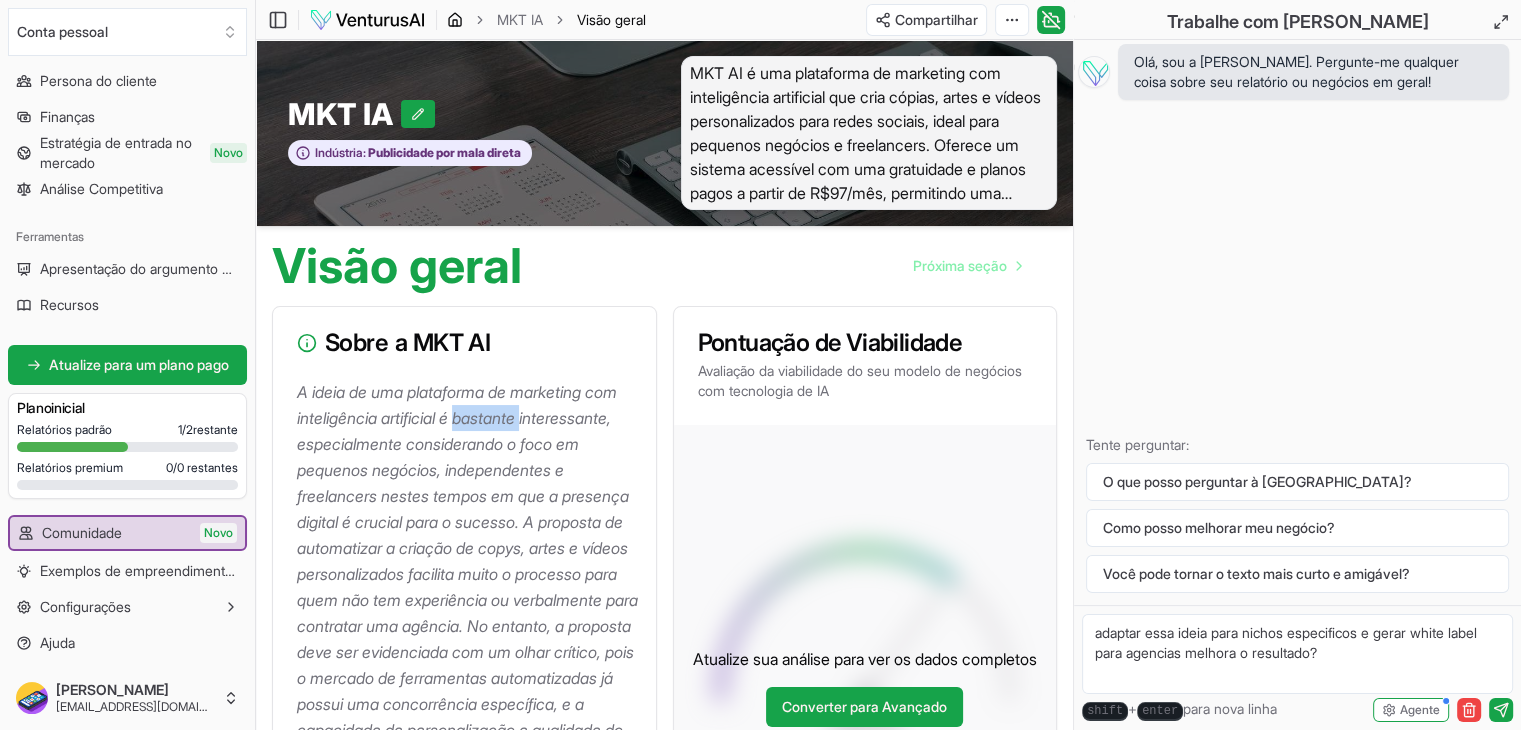 click 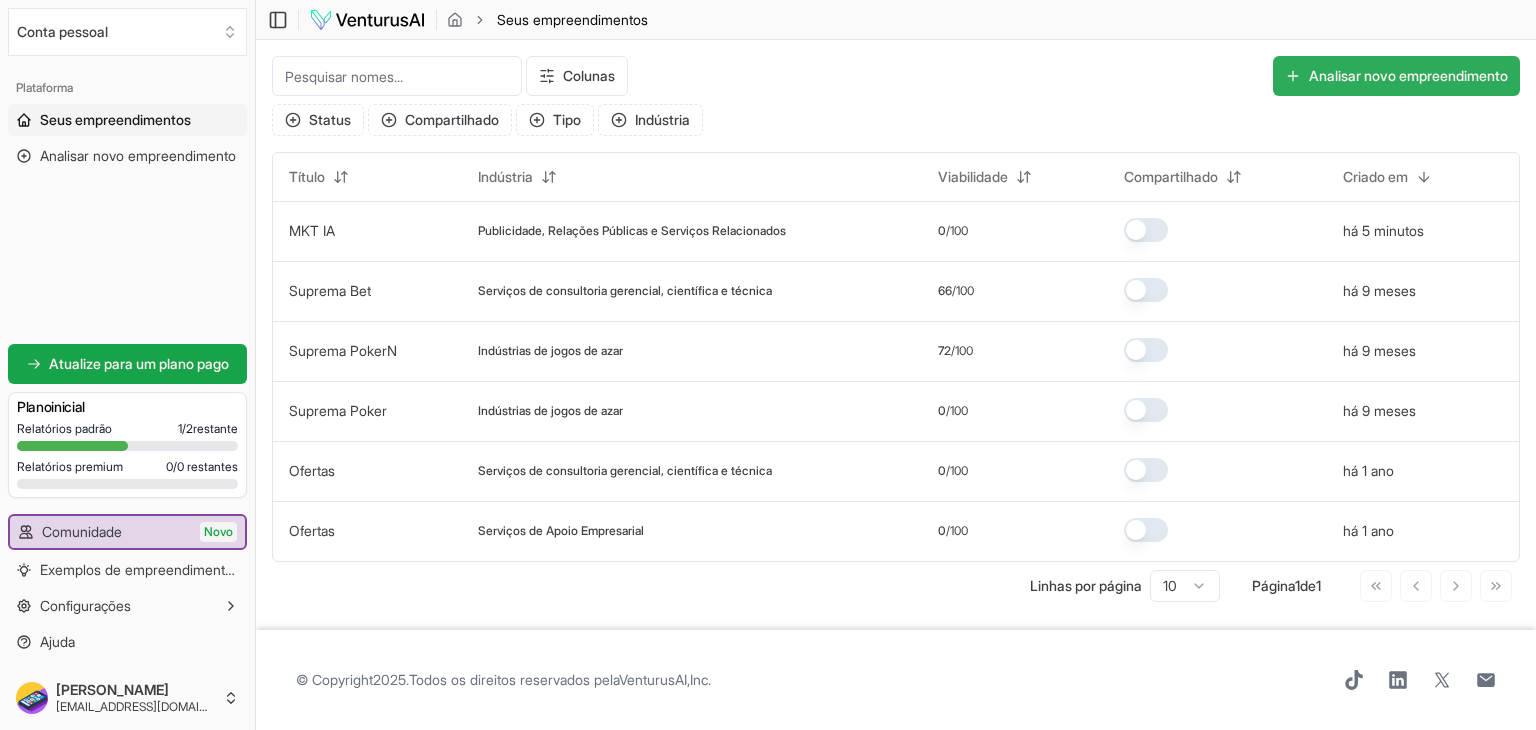 click on "Analisar novo empreendimento" at bounding box center [1408, 75] 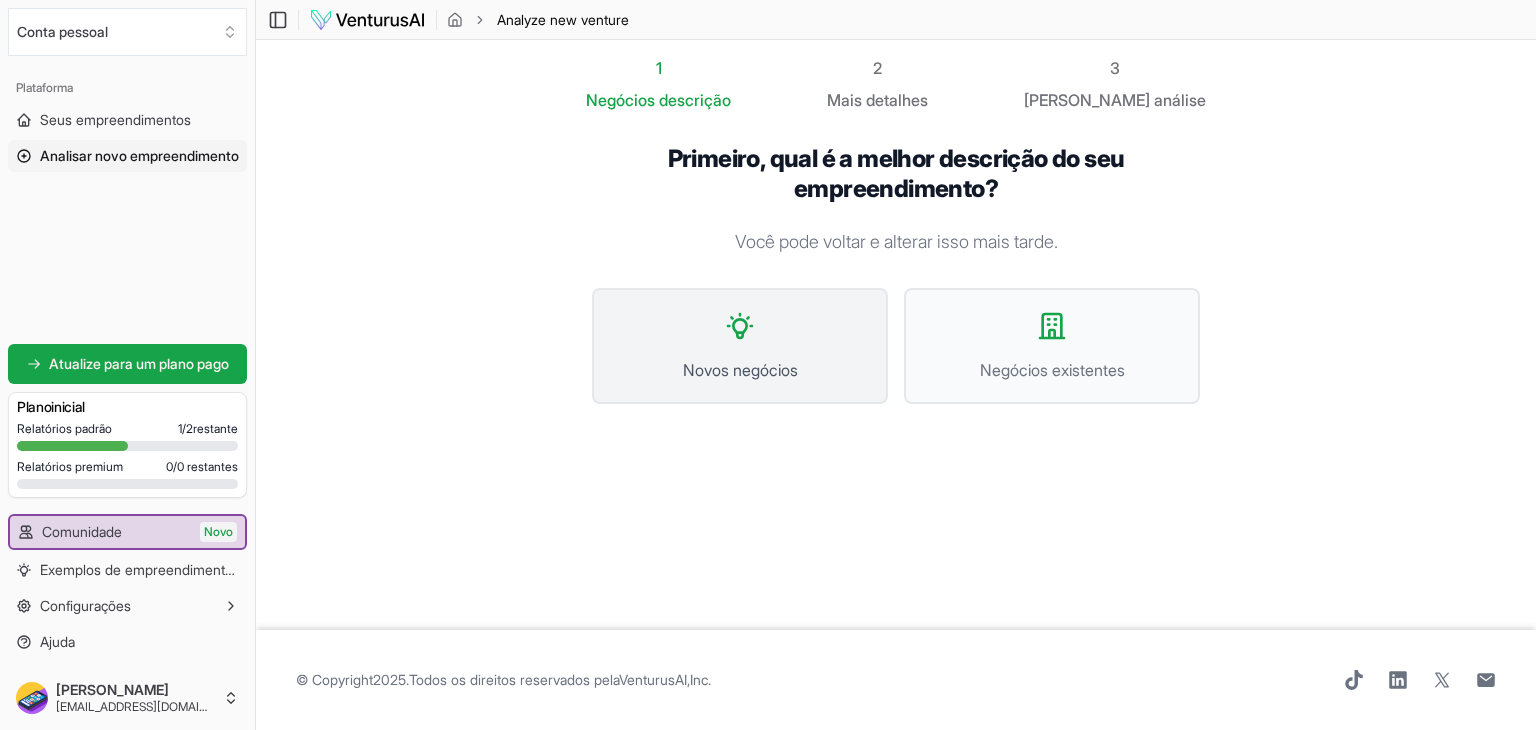 click on "Novos negócios" at bounding box center [740, 370] 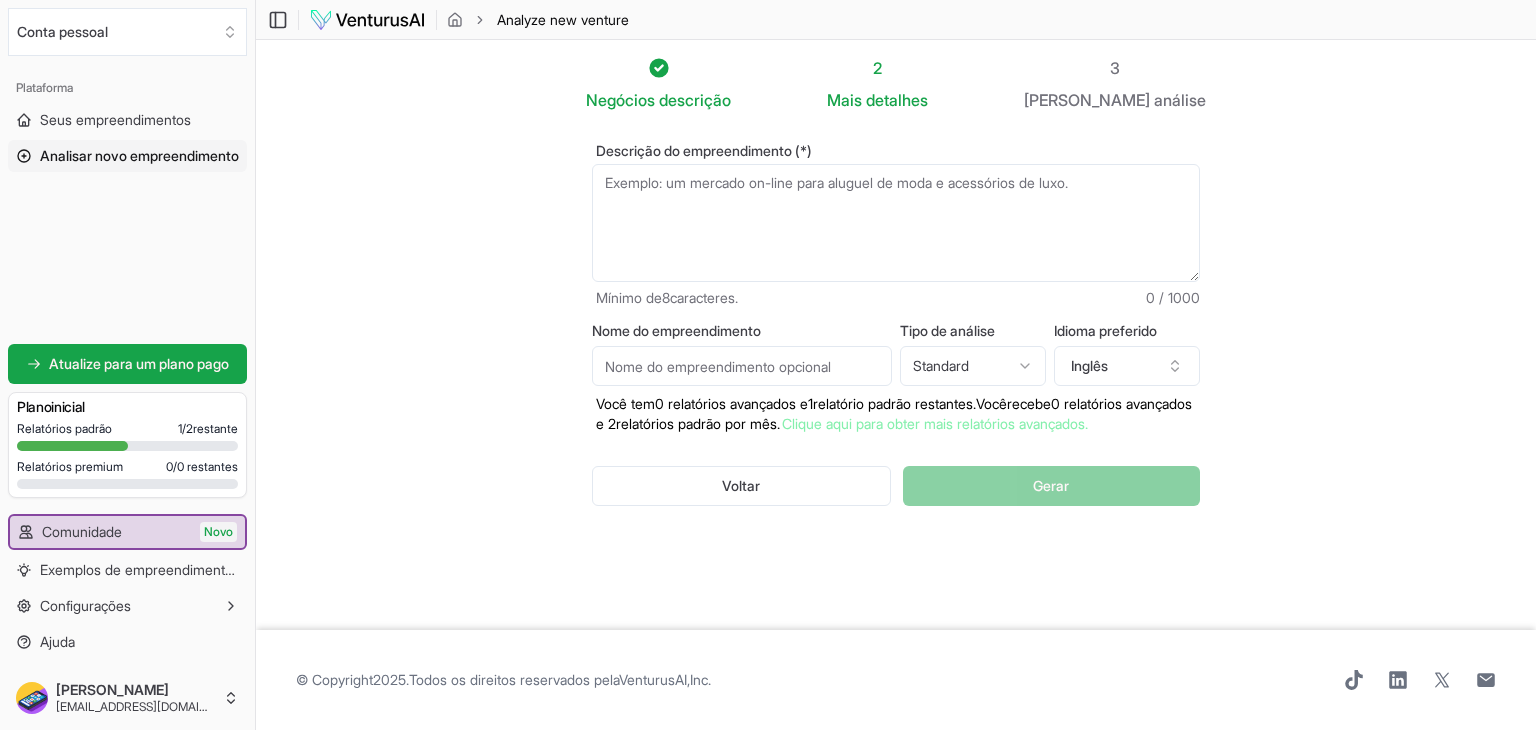 paste on "Plataforma de marketing com inteligência artificial que cria copys, artes e vídeos sob medida, sem precisar de agência. O sistema é nichado para profissionais liberais, como médicos, advogados, psicólogos, dentistas, arquitetos e mais — cada nicho recebe uma linha editorial personalizada. Após responder algumas perguntas, a IA gera conteúdos prontos com identidade visual, textos estratégicos e vídeos. Há plano gratuito com 1 criação por dia e versões pagas: Starter (R$97/mês) com até 30 criações/mês, Profissional (R$197/mês) com criações ilimitadas e IA estratégica, e Black (R$397/mês) com IA avançada, suporte humano e melhorias contínuas. Pequenas agências podem atuar como white label, pagando os mesmos valores por cliente e revendendo o serviço com sua própria marca. Ideal para quem quer escalar a presença digital com qualidade e economia. Tudo automatizado, segmentado e pronto para publicar." 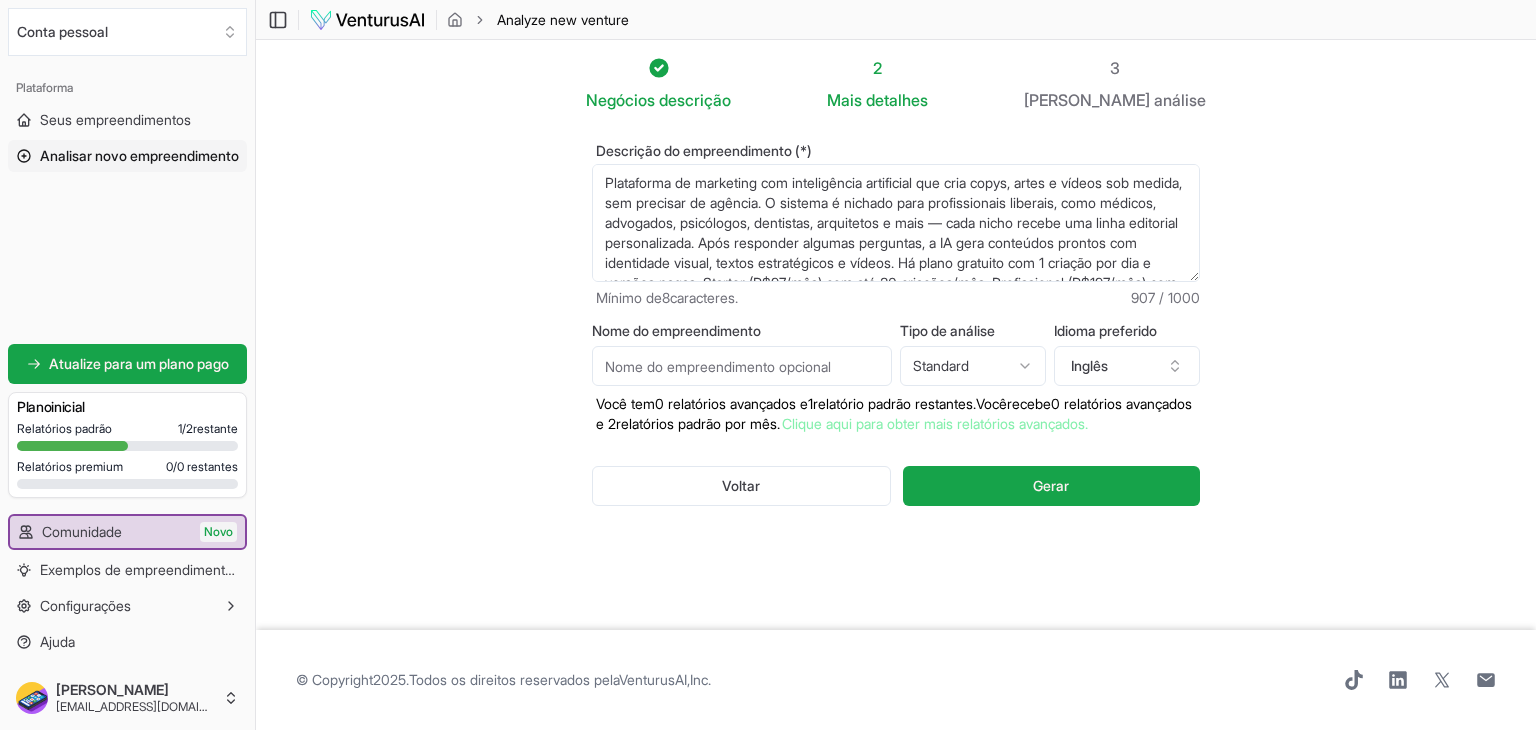 click on "Plataforma de marketing com inteligência artificial que cria copys, artes e vídeos sob medida, sem precisar de agência. O sistema é nichado para profissionais liberais, como médicos, advogados, psicólogos, dentistas, arquitetos e mais — cada nicho recebe uma linha editorial personalizada. Após responder algumas perguntas, a IA gera conteúdos prontos com identidade visual, textos estratégicos e vídeos. Há plano gratuito com 1 criação por dia e versões pagas: Starter (R$97/mês) com até 30 criações/mês, Profissional (R$197/mês) com criações ilimitadas e IA estratégica, e Black (R$397/mês) com IA avançada, suporte humano e melhorias contínuas. Pequenas agências podem atuar como white label, pagando os mesmos valores por cliente e revendendo o serviço com sua própria marca. Ideal para quem quer escalar a presença digital com qualidade e economia. Tudo automatizado, segmentado e pronto para publicar." at bounding box center [896, 223] 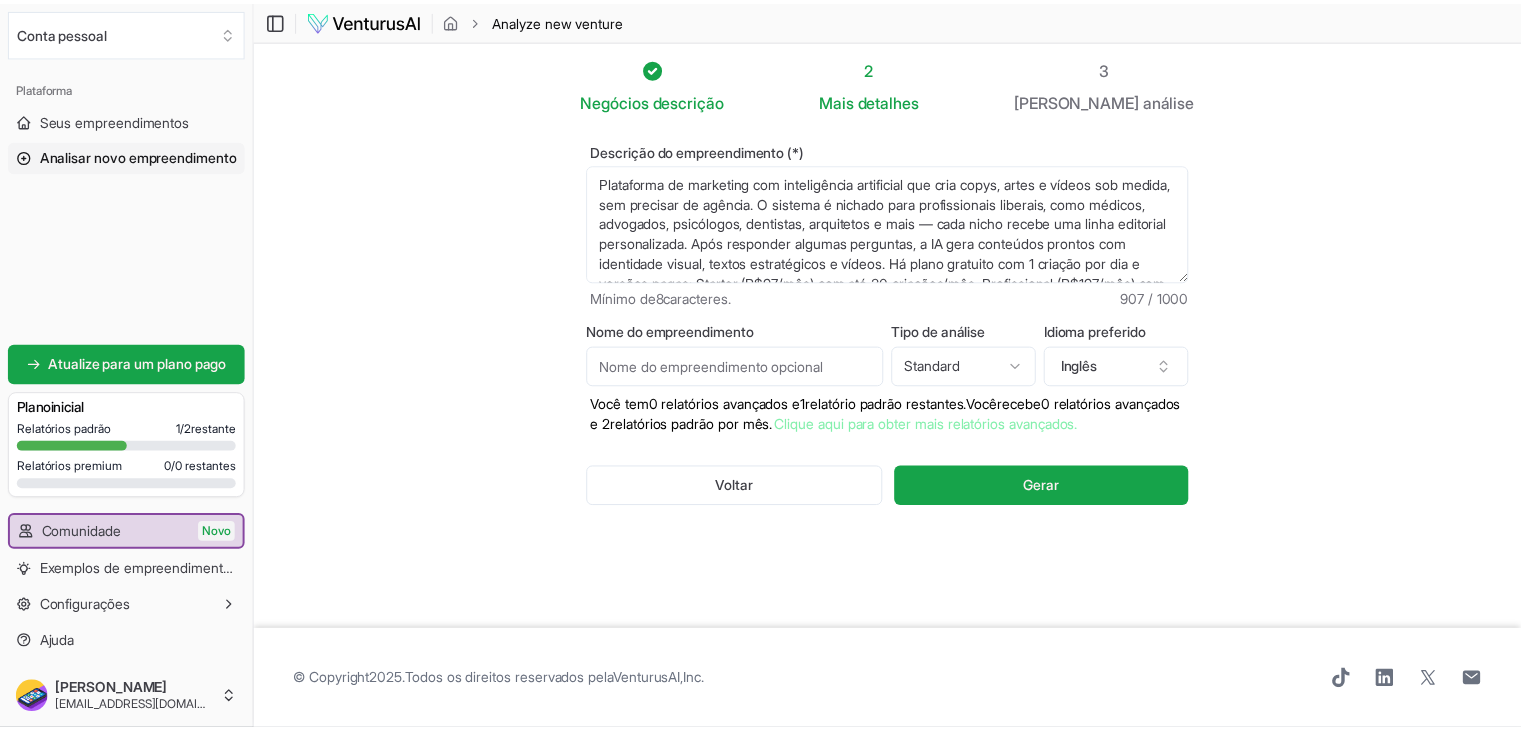 scroll, scrollTop: 130, scrollLeft: 0, axis: vertical 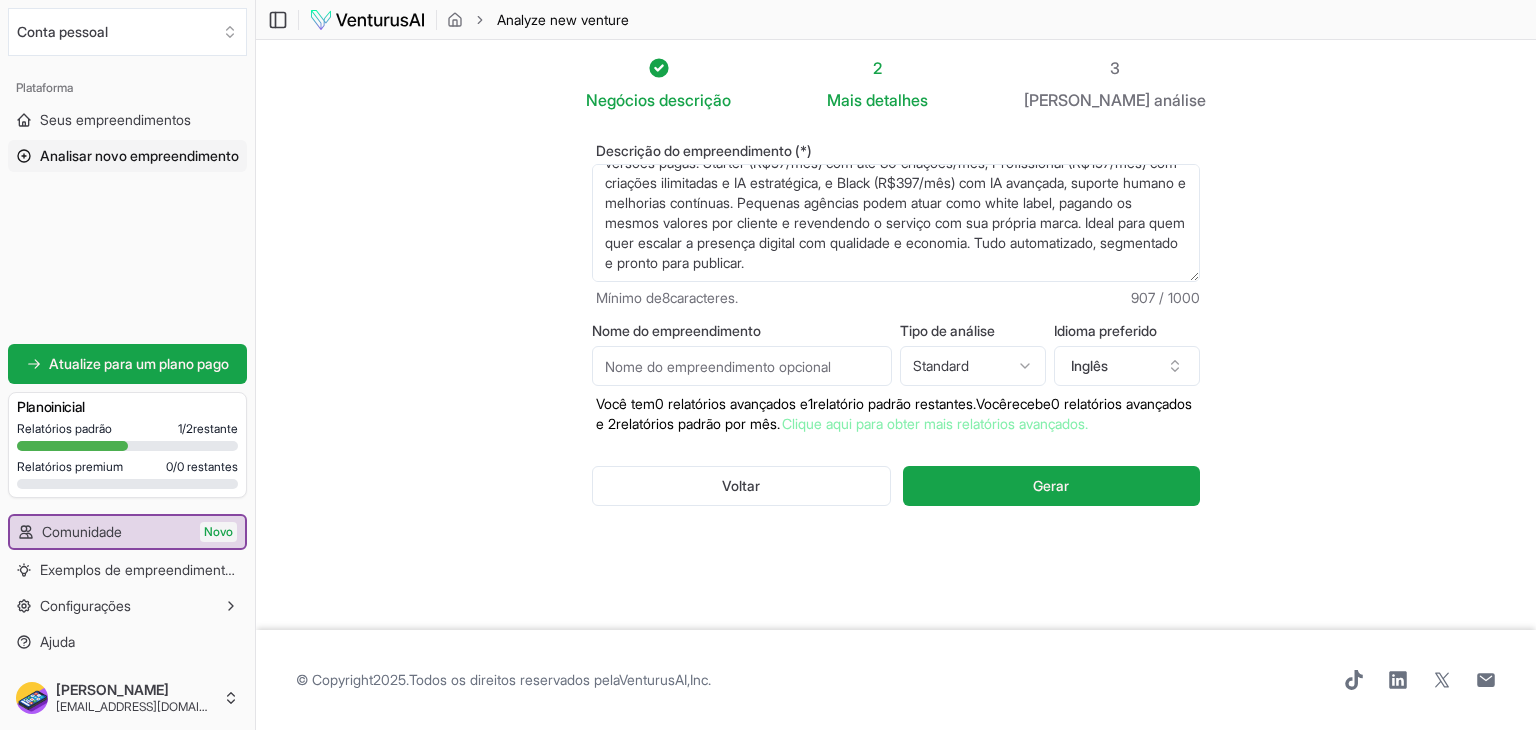 type on "Plataforma de marketing com inteligência artificial que cria copys, artes e vídeos sob medida, sem precisar de agência. O sistema é nichado para profissionais liberais, como médicos, advogados, psicólogos, dentistas, arquitetos e mais — cada nicho recebe uma linha editorial personalizada. Após responder algumas perguntas, a IA gera conteúdos prontos com identidade visual, textos estratégicos e vídeos. Há plano gratuito com 1 criação por dia e versões pagas: Starter (R$97/mês) com até 30 criações/mês, Profissional (R$197/mês) com criações ilimitadas e IA estratégica, e Black (R$397/mês) com IA avançada, suporte humano e melhorias contínuas. Pequenas agências podem atuar como white label, pagando os mesmos valores por cliente e revendendo o serviço com sua própria marca. Ideal para quem quer escalar a presença digital com qualidade e economia. Tudo automatizado, segmentado e pronto para publicar." 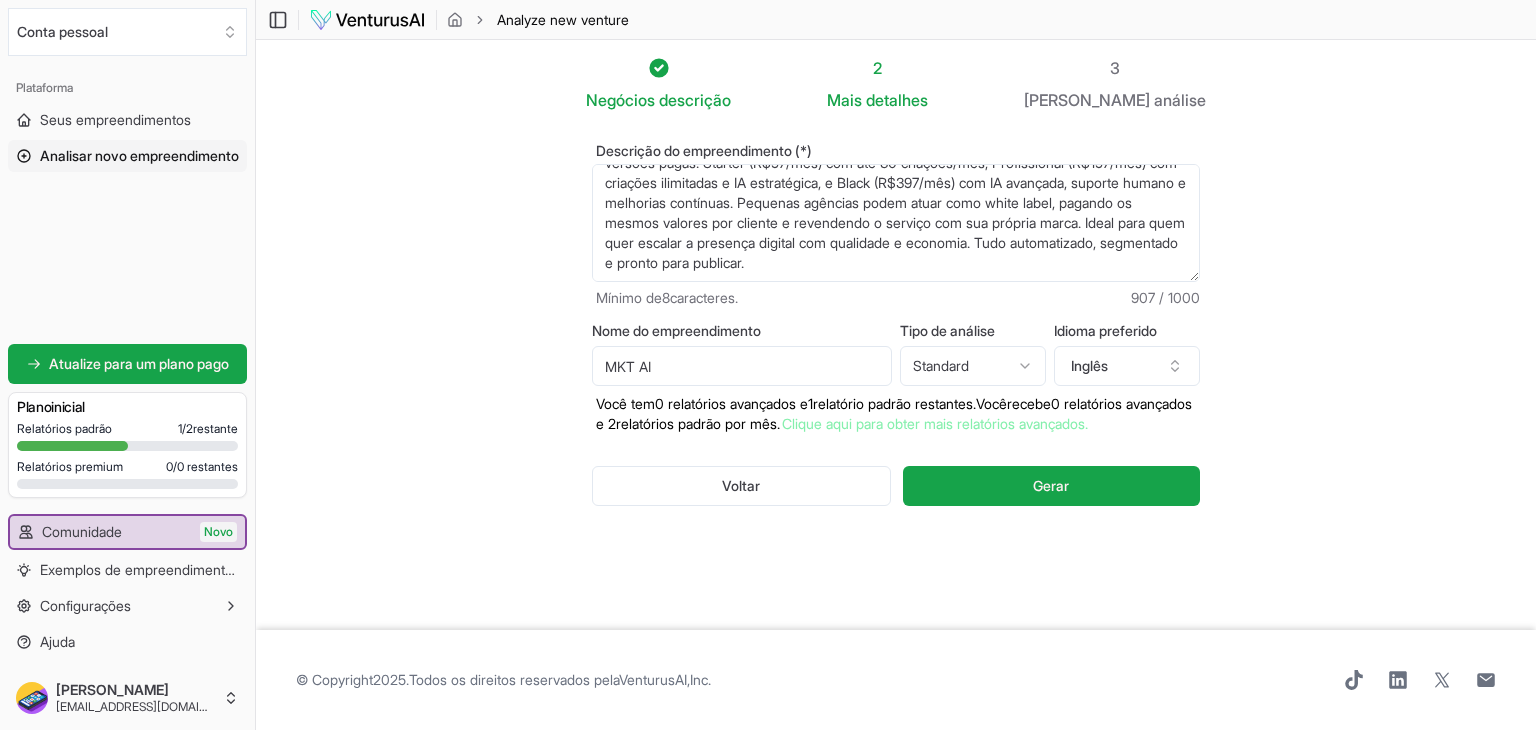 click on "Nome do empreendimento MKT AI Tipo de análise Standard Advanced Standard Idioma preferido Inglês Você tem  0    relatórios avançados    e  1  relatório padrão restantes.  Você  recebe  0    relatórios avançados e    2  relatórios padrão por mês.  Clique aqui para obter mais relatórios avançados." at bounding box center [896, 379] 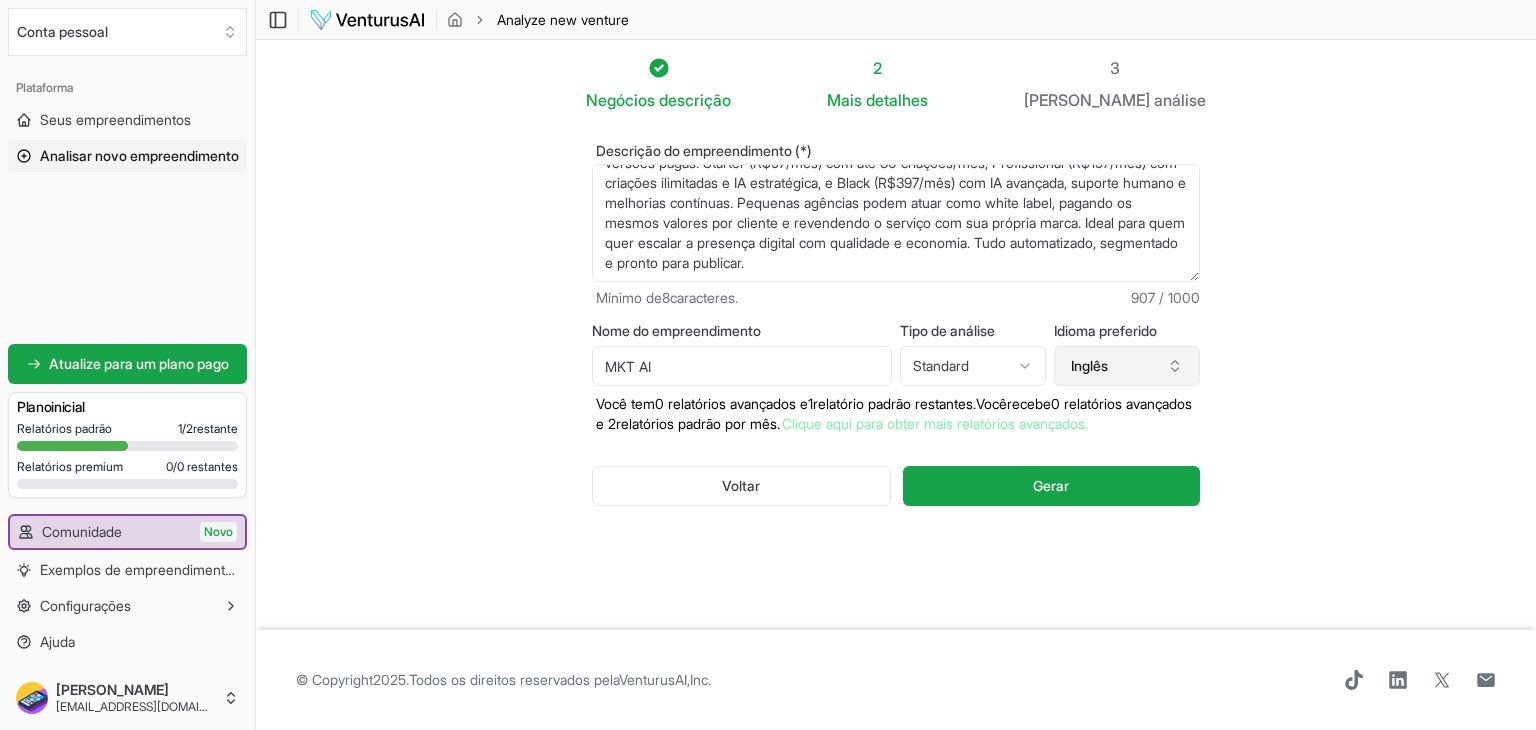 click on "Inglês" at bounding box center (1127, 366) 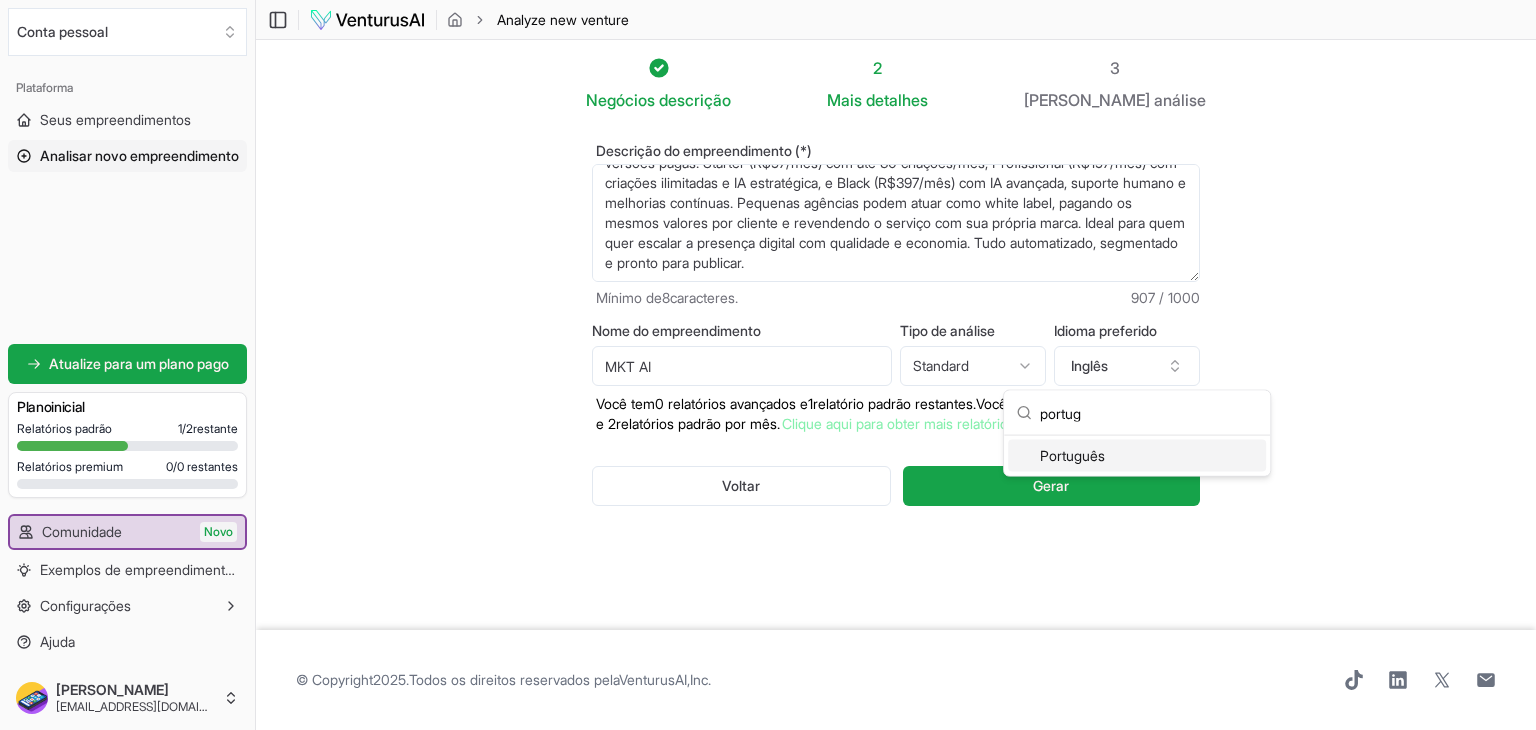 type on "portug" 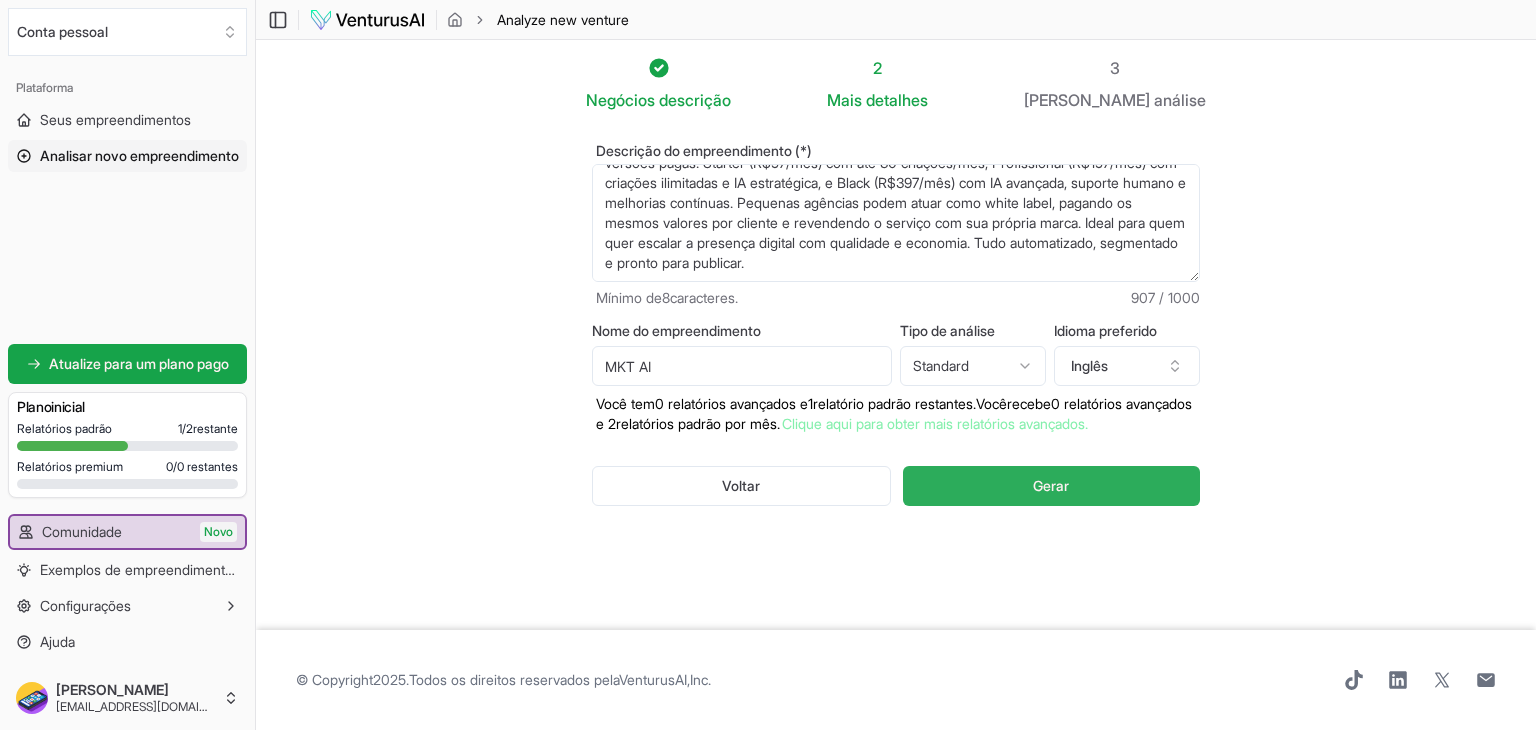 click on "Gerar" at bounding box center (1051, 485) 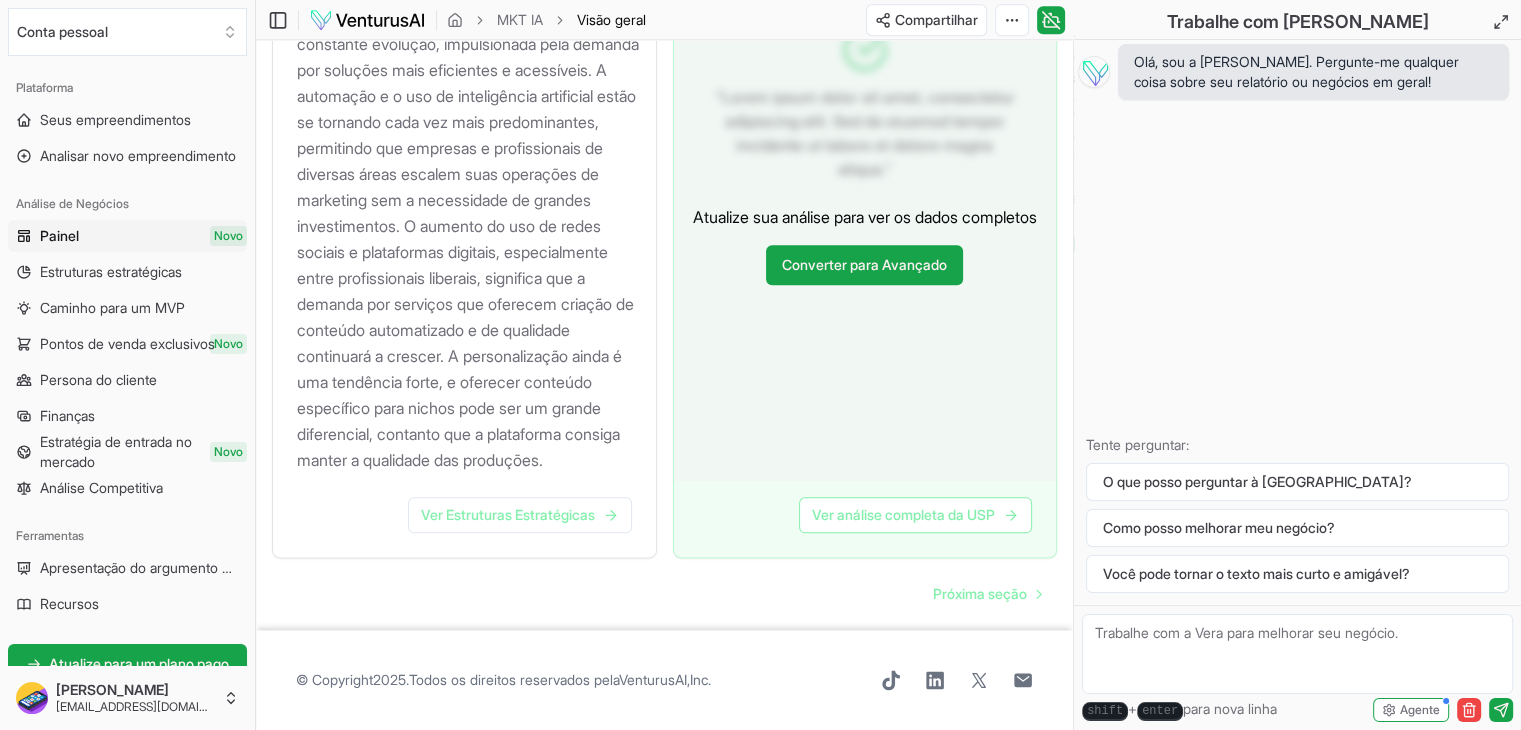 scroll, scrollTop: 2372, scrollLeft: 0, axis: vertical 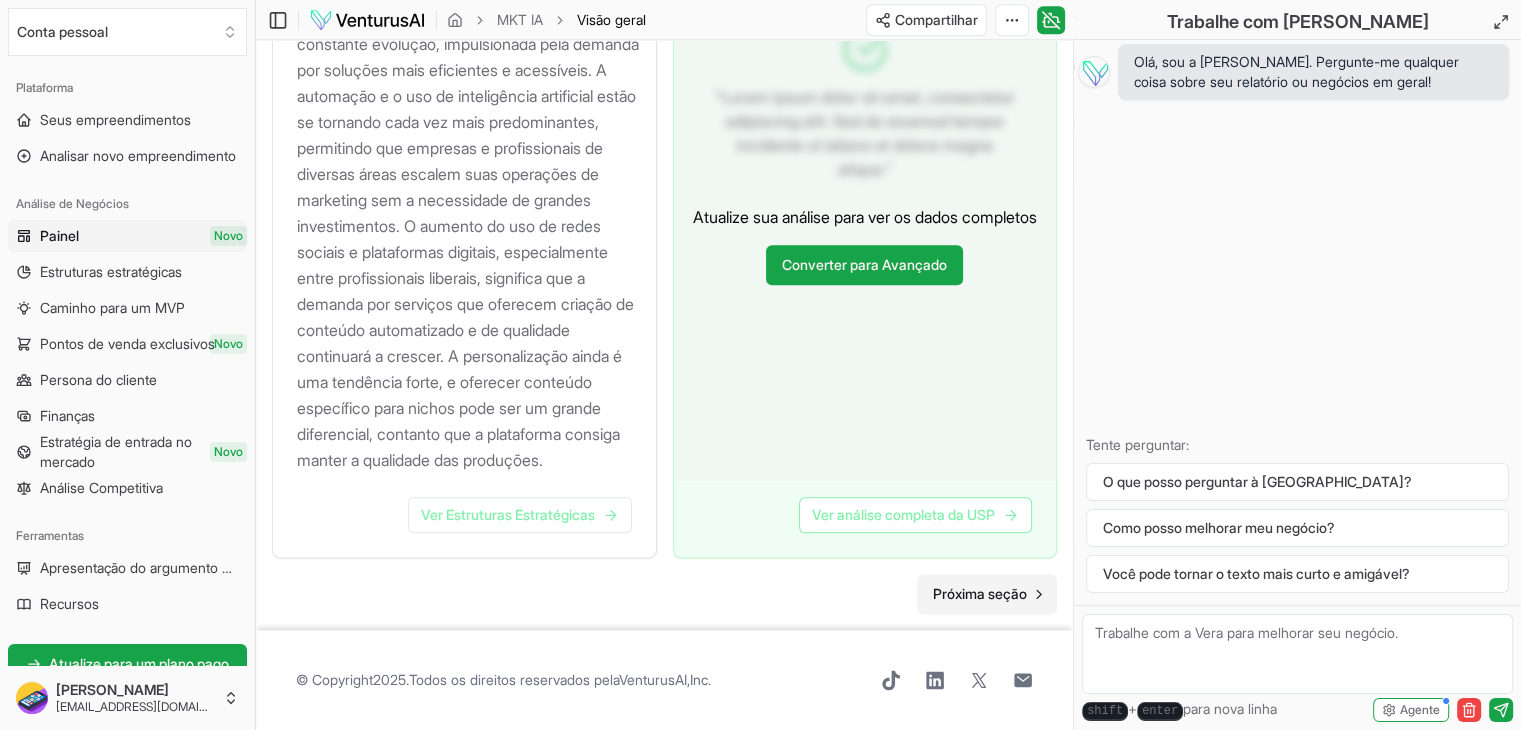 click on "Próxima seção" at bounding box center (980, 593) 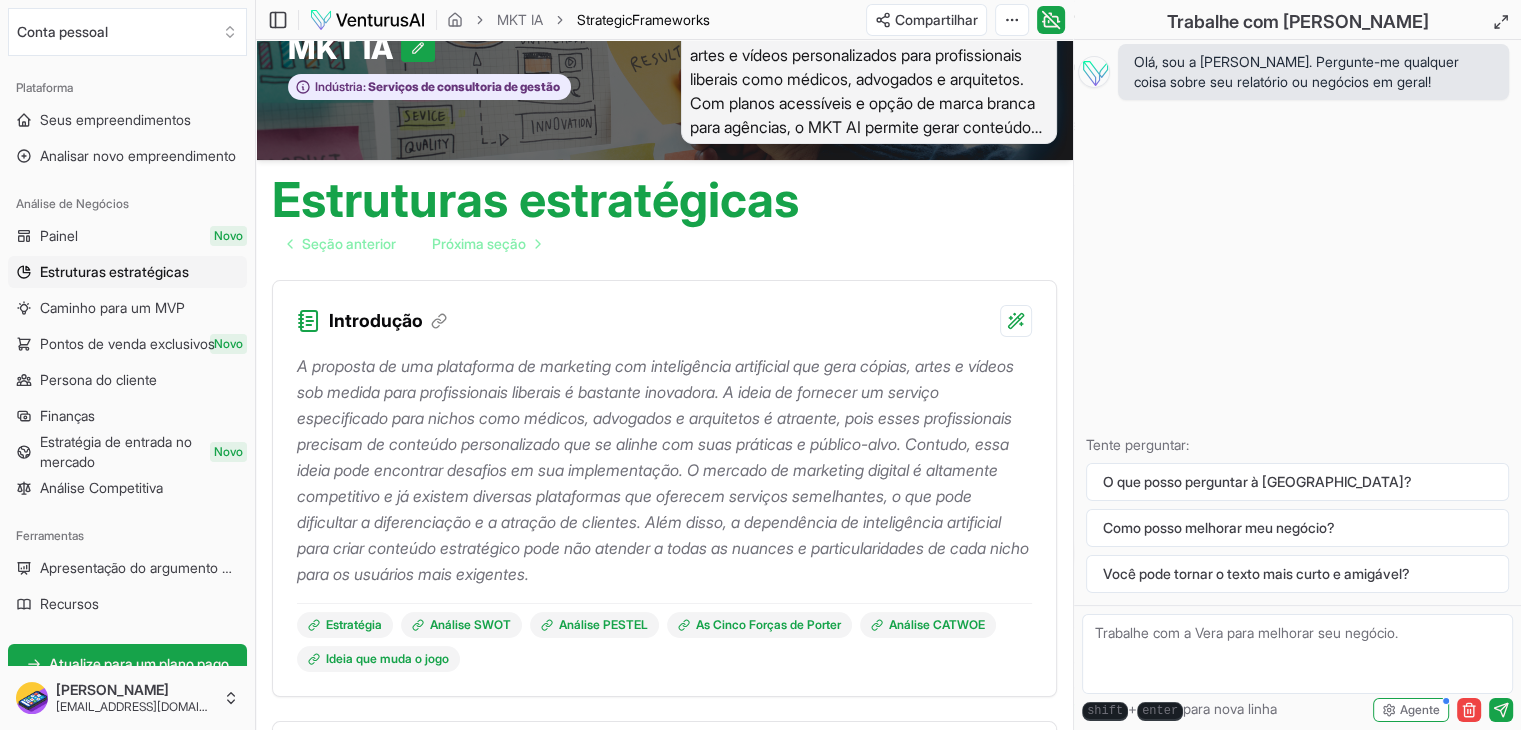 scroll, scrollTop: 64, scrollLeft: 0, axis: vertical 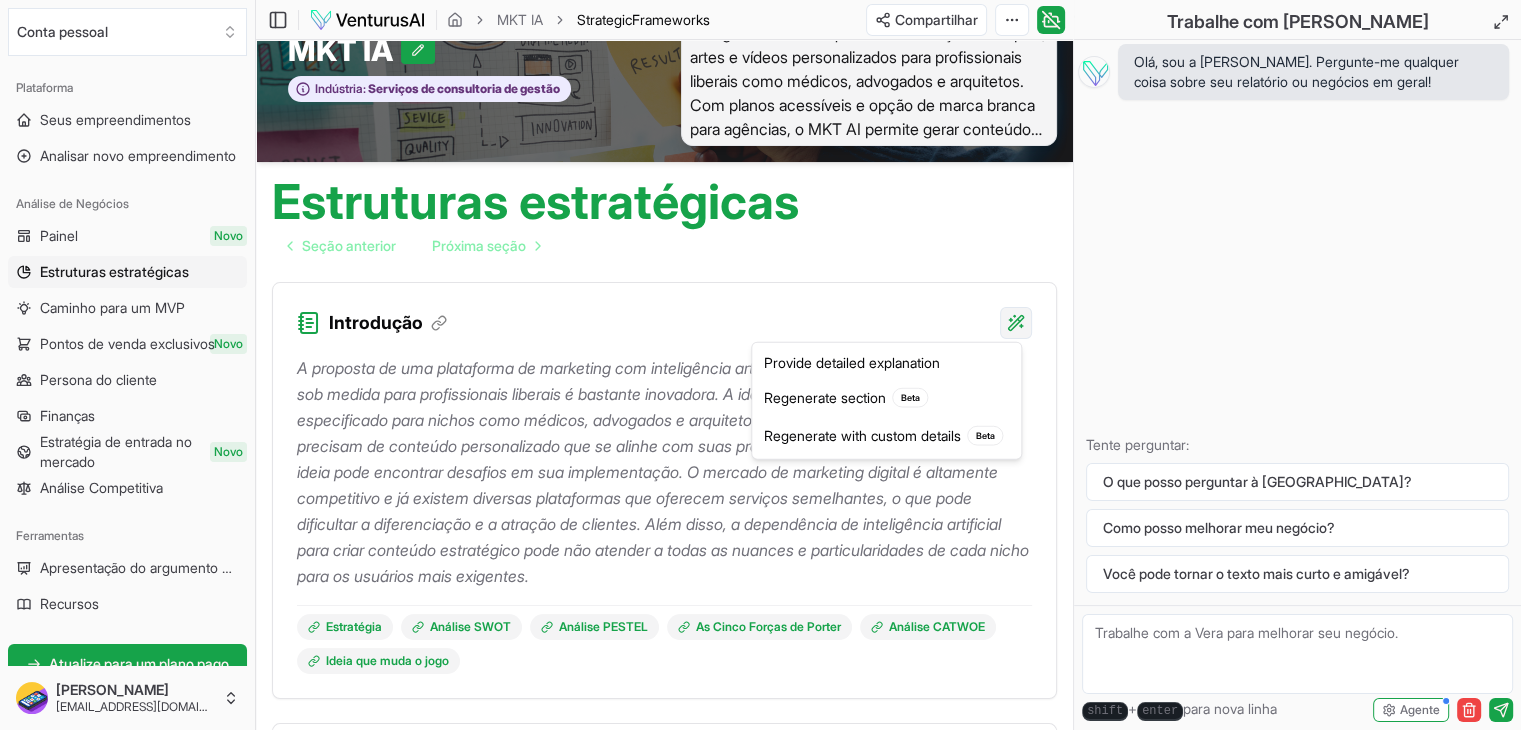 click on "Valorizamos sua privacidade Utilizamos cookies para aprimorar sua experiência de navegação, veicular anúncios ou conteúdo personalizado e analisar nosso tráfego. Ao clicar em "Aceitar todos", você concorda com o uso de cookies. Personalizar    Aceitar tudo Personalizar preferências de consentimento   Utilizamos cookies para ajudar você a navegar com eficiência e executar determinadas funções. Você encontrará informações detalhadas sobre todos os cookies em cada categoria de consentimento abaixo. The cookies that are categorized as "Necessary" are stored on your browser as they are essential for enabling the basic functionalities of the site. ...  Show more Necessary Always Active Necessary cookies are required to enable the basic features of this site, such as providing secure log-in or adjusting your consent preferences. These cookies do not store any personally identifiable data. Cookie cookieyes-consent Duration 1 year Description Cookie __cf_bm Duration 1 hour Description Cookie _cfuvid" at bounding box center (760, 301) 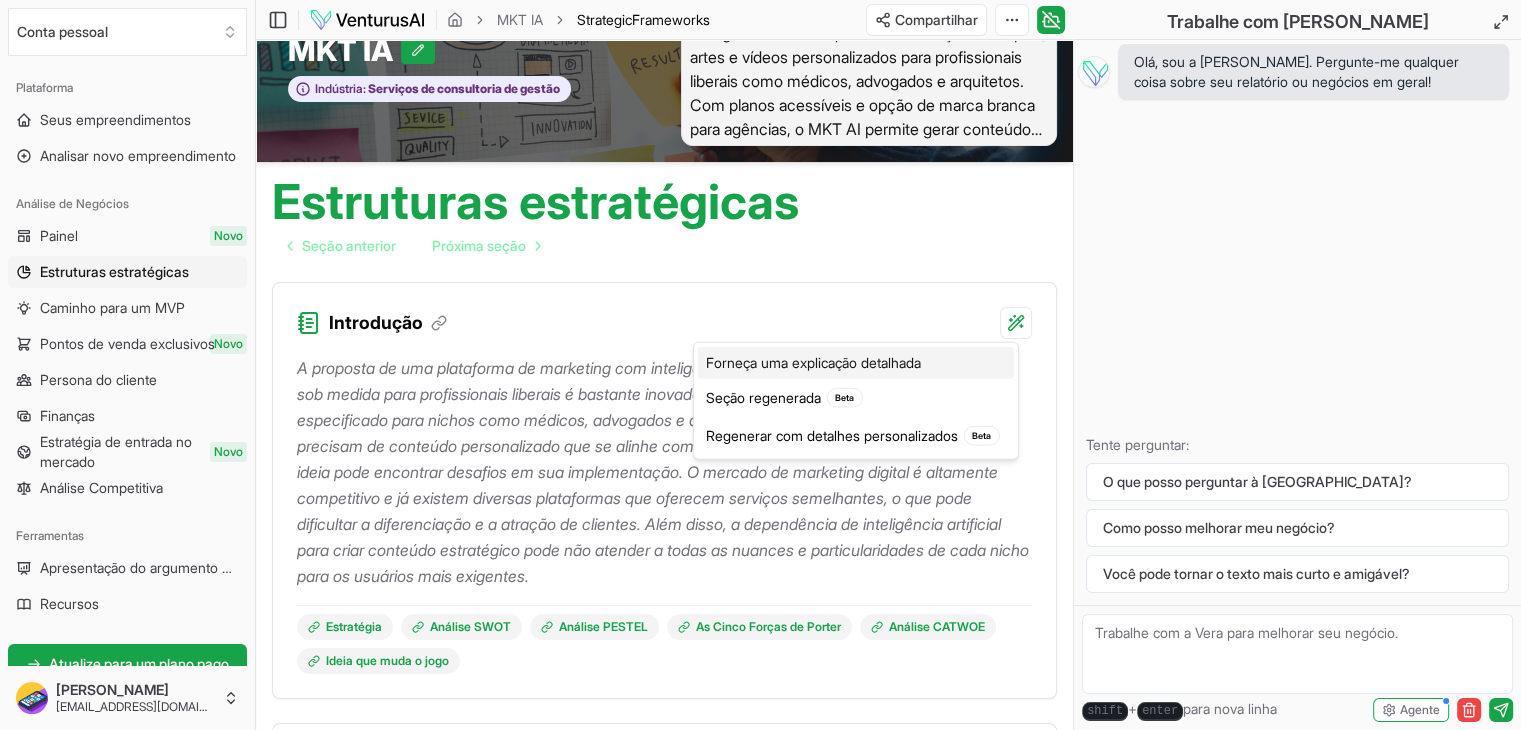 click on "Forneça uma explicação detalhada" at bounding box center (813, 362) 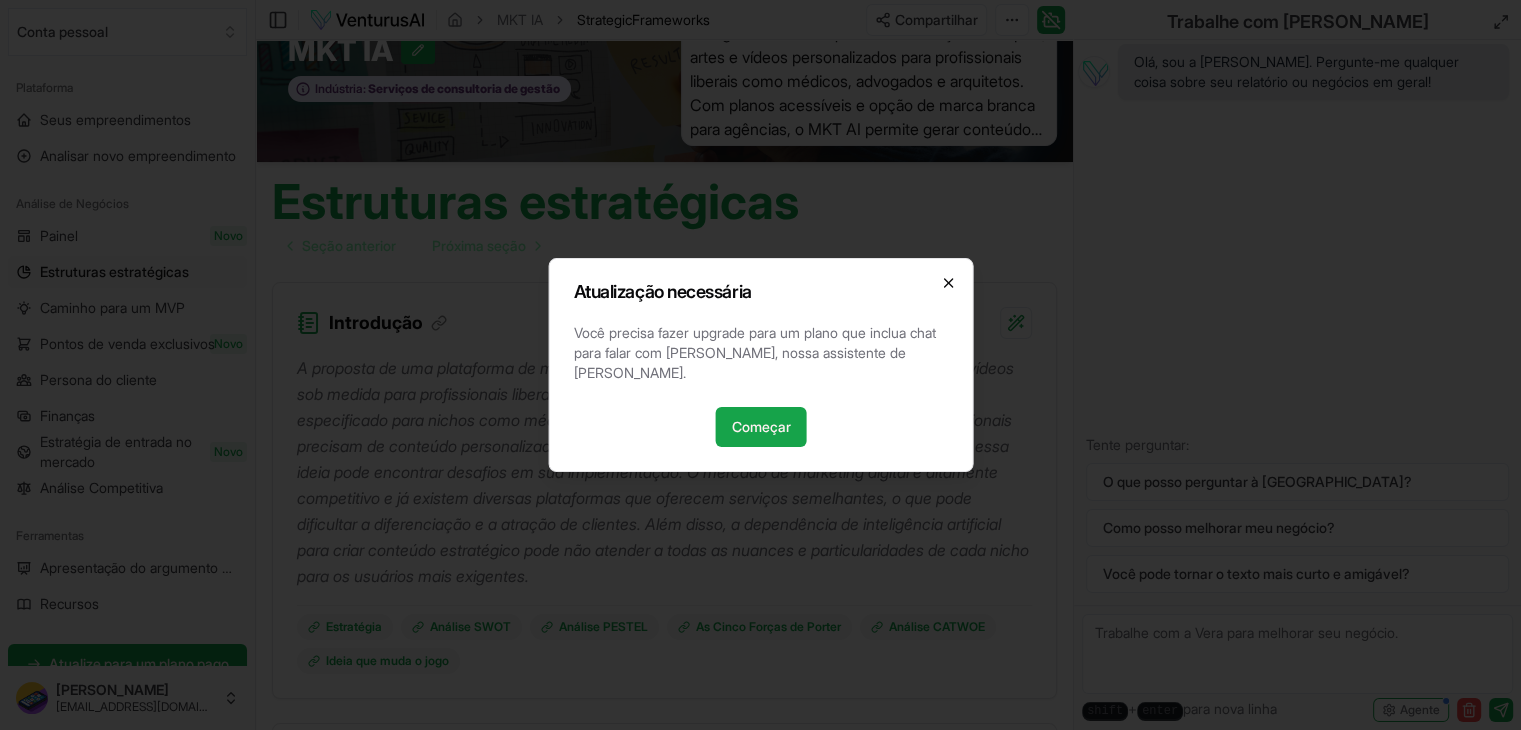 click 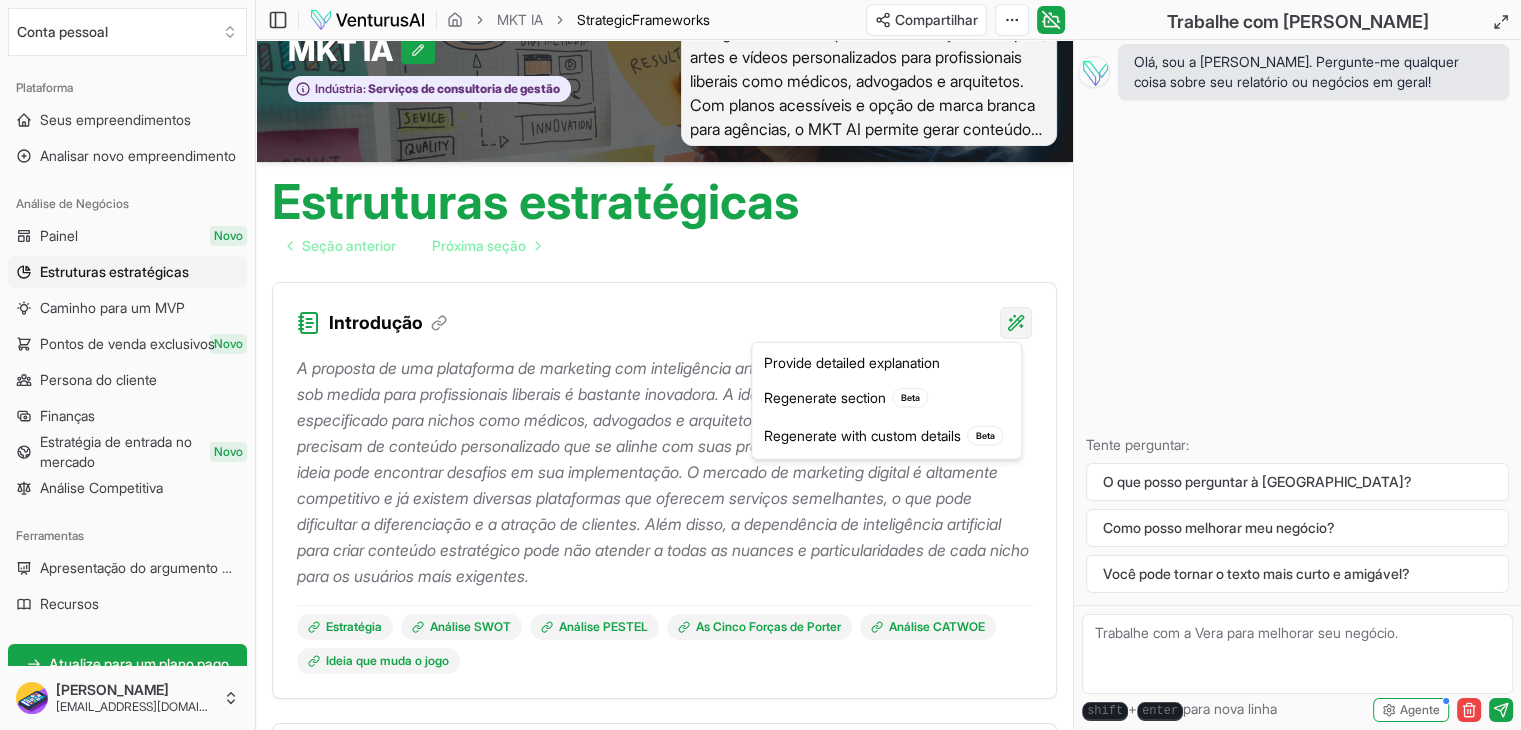 click on "Valorizamos sua privacidade Utilizamos cookies para aprimorar sua experiência de navegação, veicular anúncios ou conteúdo personalizado e analisar nosso tráfego. Ao clicar em "Aceitar todos", você concorda com o uso de cookies. Personalizar    Aceitar tudo Personalizar preferências de consentimento   Utilizamos cookies para ajudar você a navegar com eficiência e executar determinadas funções. Você encontrará informações detalhadas sobre todos os cookies em cada categoria de consentimento abaixo. The cookies that are categorized as "Necessary" are stored on your browser as they are essential for enabling the basic functionalities of the site. ...  Show more Necessary Always Active Necessary cookies are required to enable the basic features of this site, such as providing secure log-in or adjusting your consent preferences. These cookies do not store any personally identifiable data. Cookie cookieyes-consent Duration 1 year Description Cookie __cf_bm Duration 1 hour Description Cookie _cfuvid" at bounding box center [760, 301] 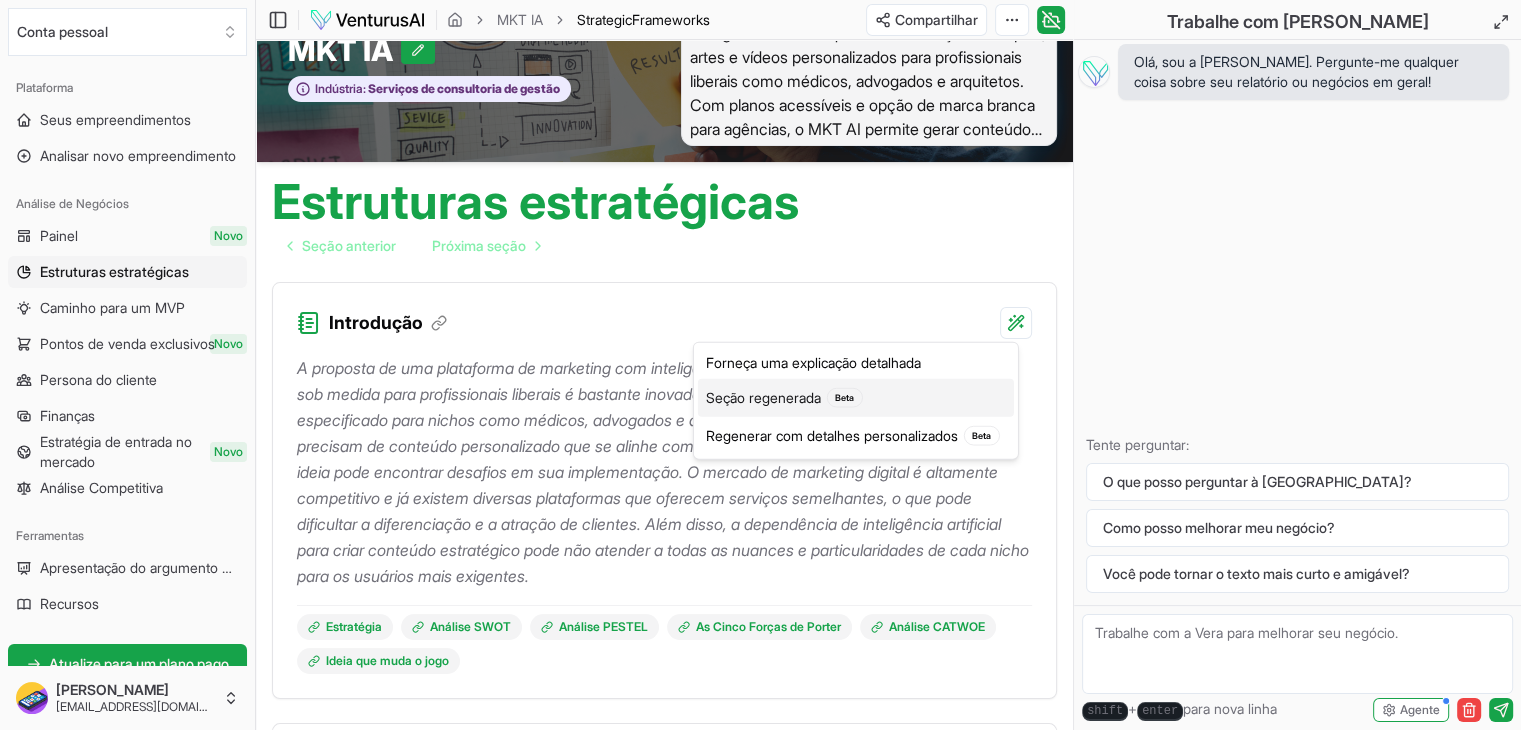 click on "Seção regenerada   Beta" at bounding box center [856, 398] 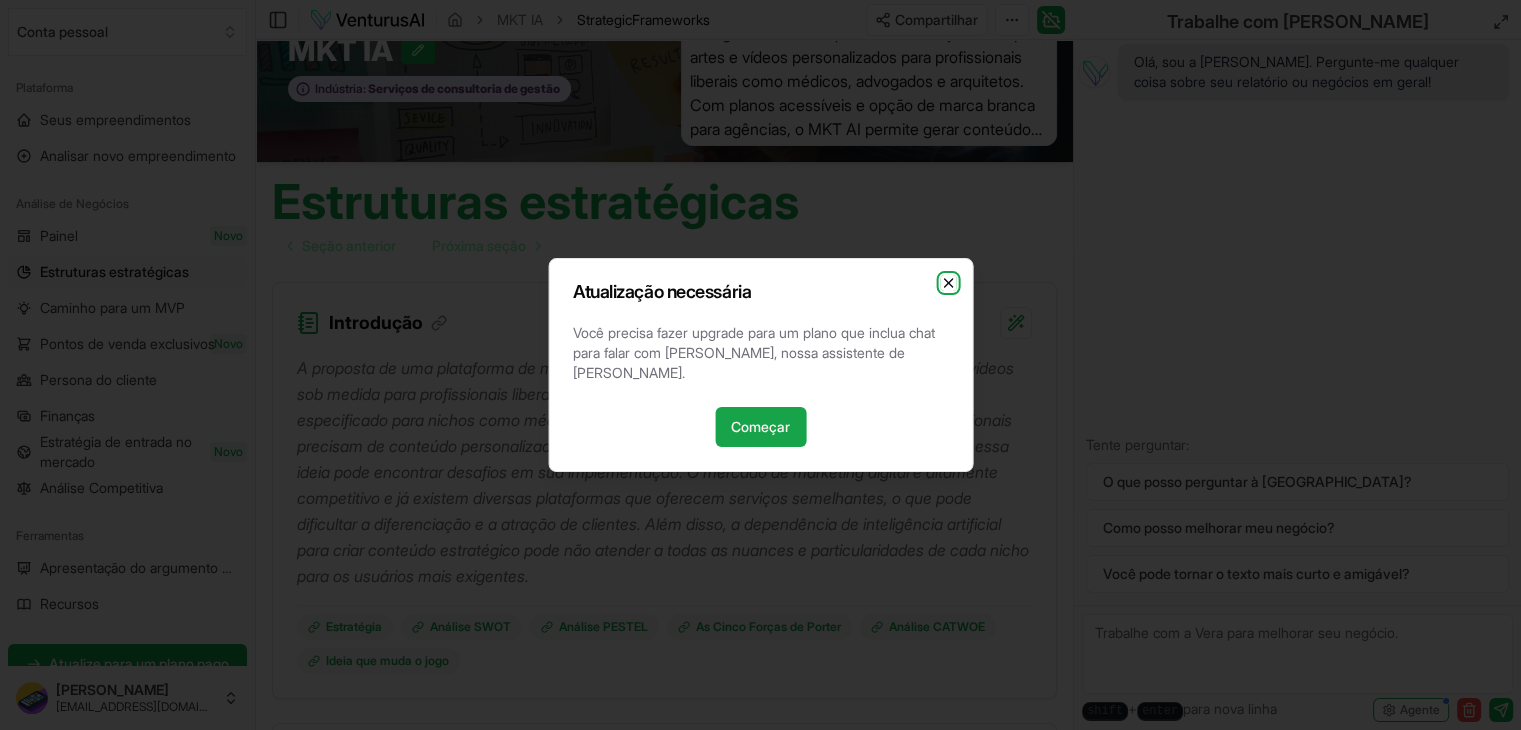 click 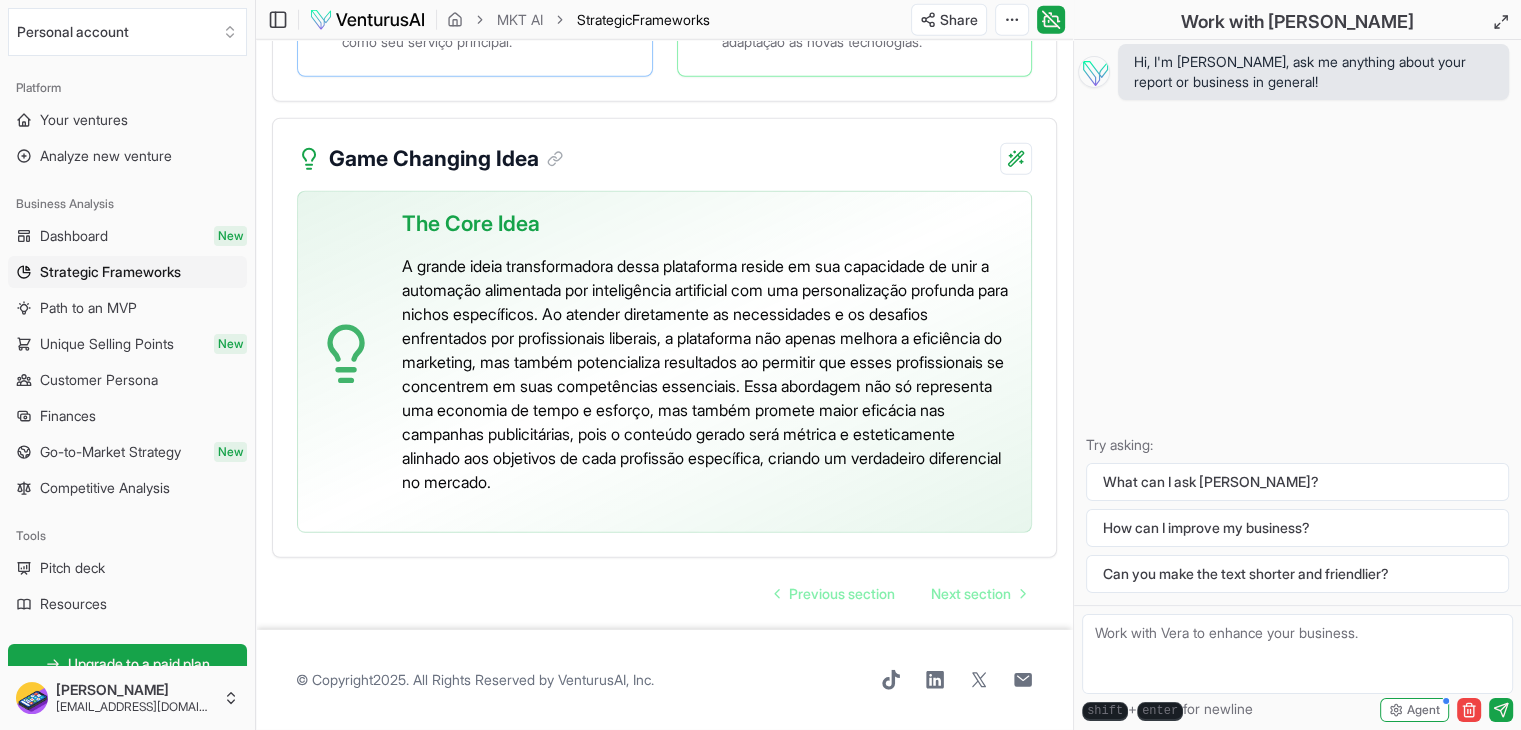 scroll, scrollTop: 5608, scrollLeft: 0, axis: vertical 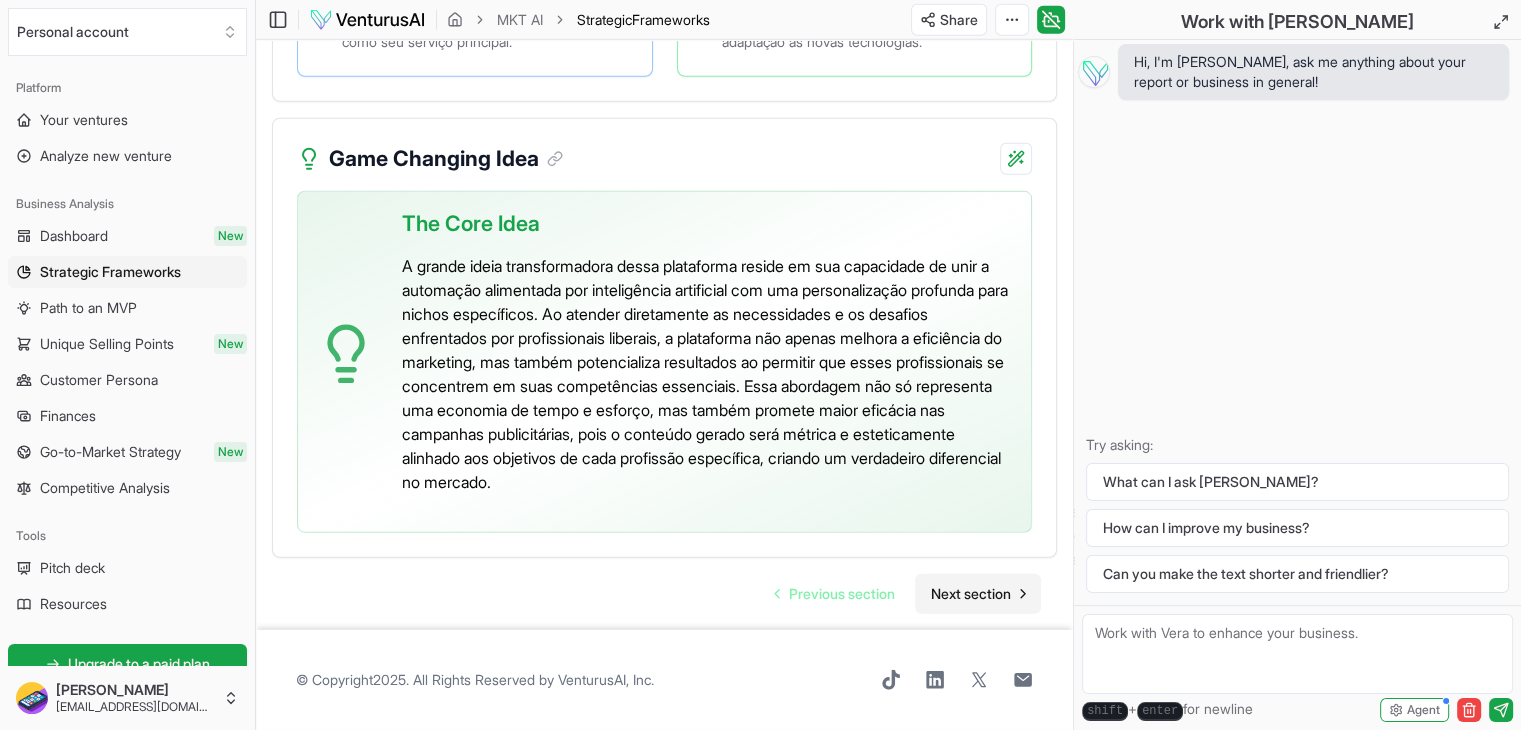 click on "Next section" at bounding box center (971, 594) 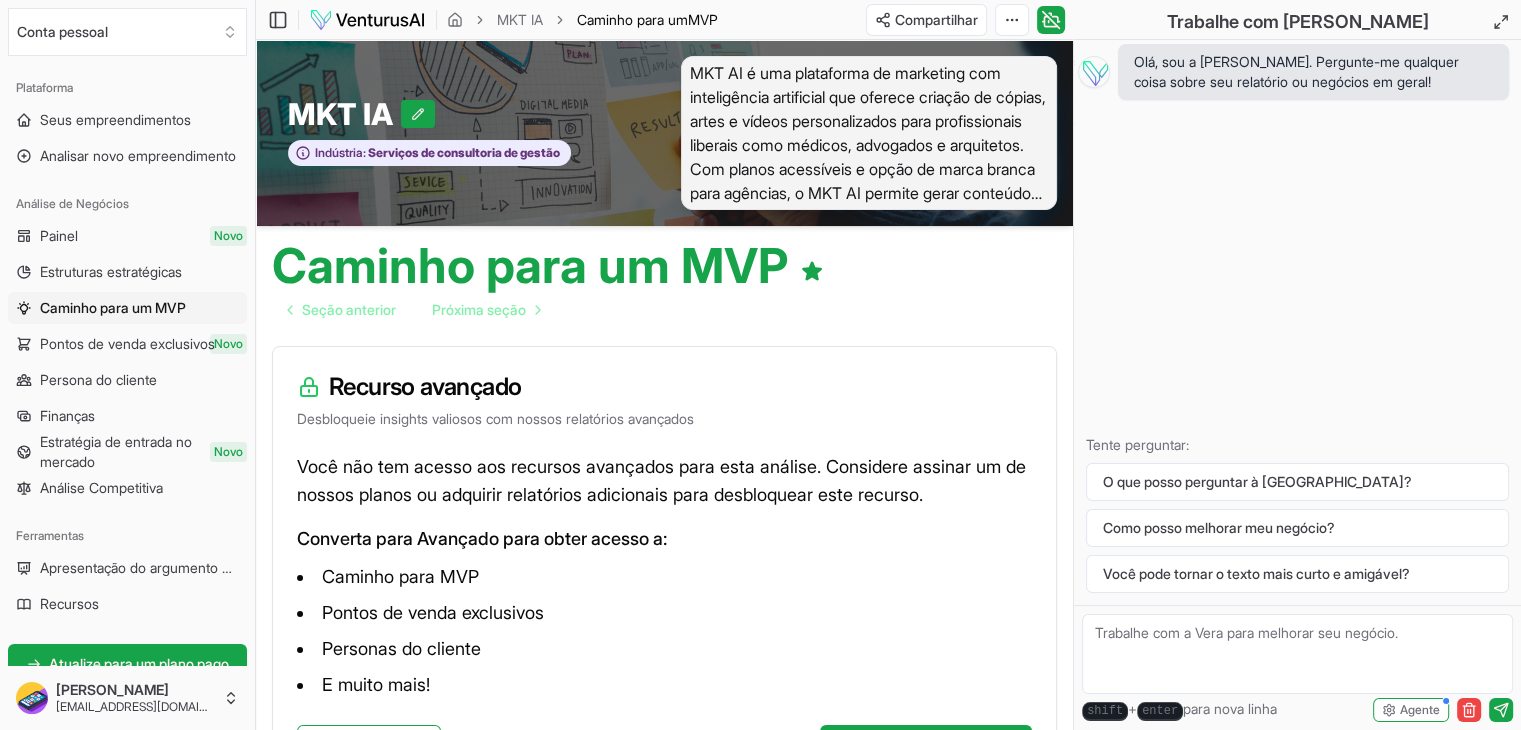 scroll, scrollTop: 176, scrollLeft: 0, axis: vertical 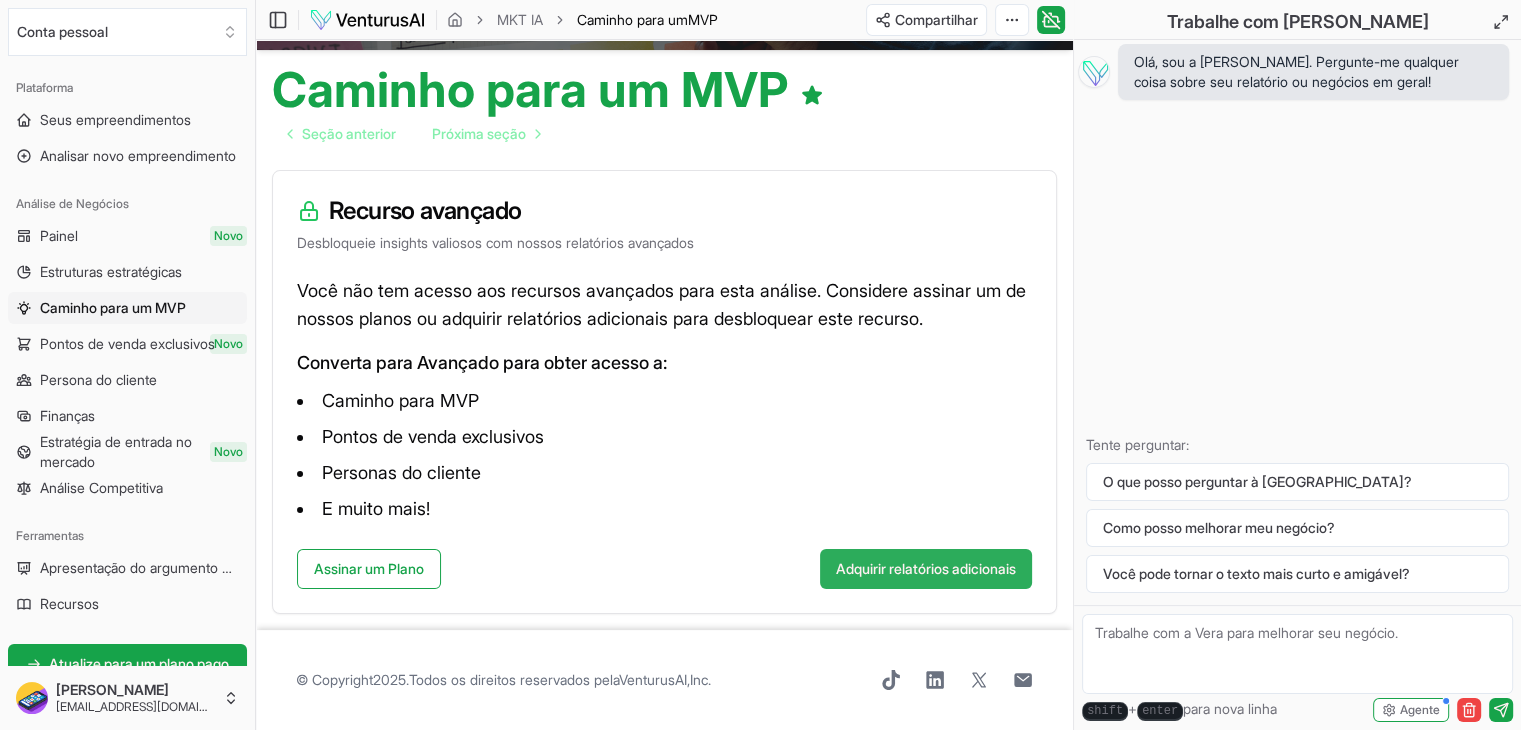 click on "Adquirir relatórios adicionais" at bounding box center [926, 568] 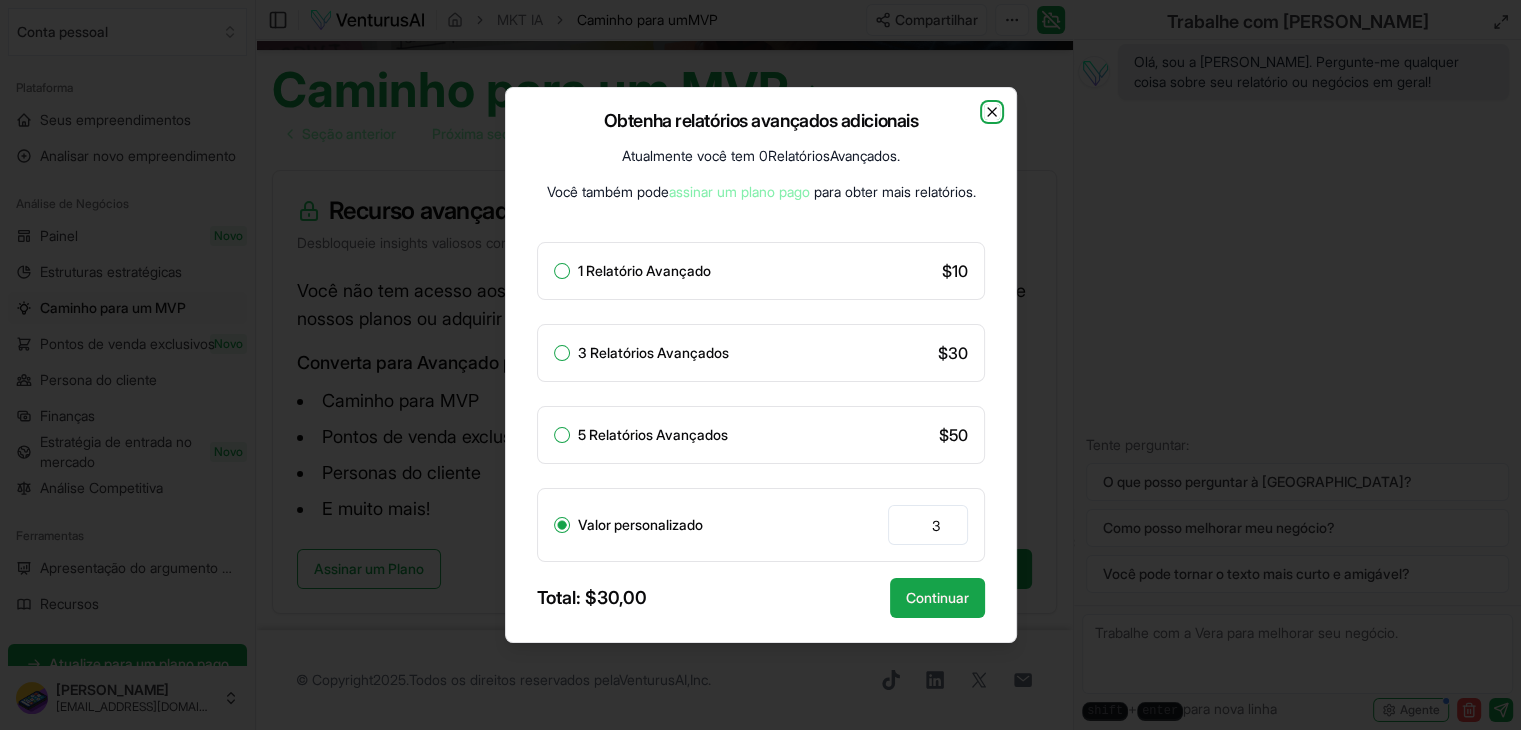 click 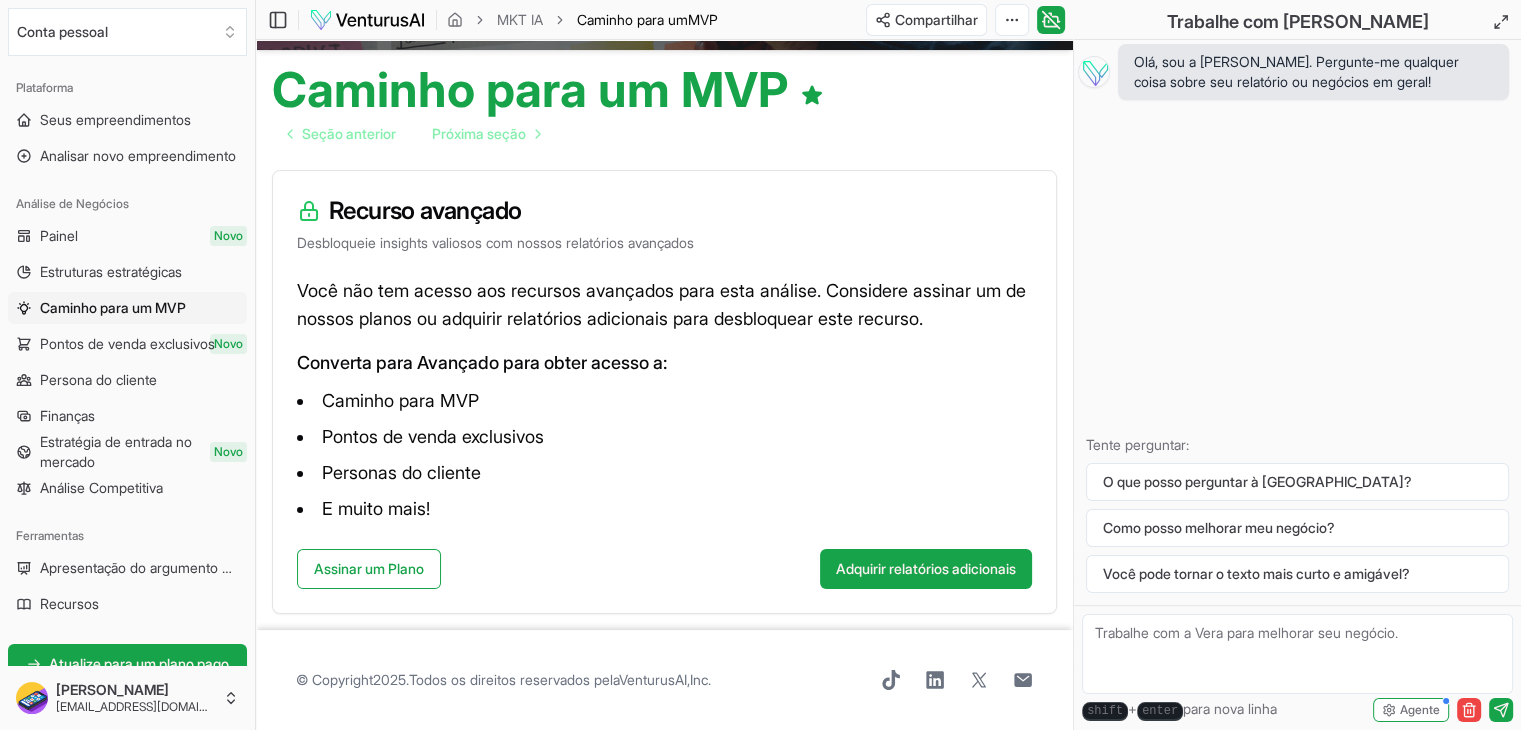 scroll, scrollTop: 0, scrollLeft: 0, axis: both 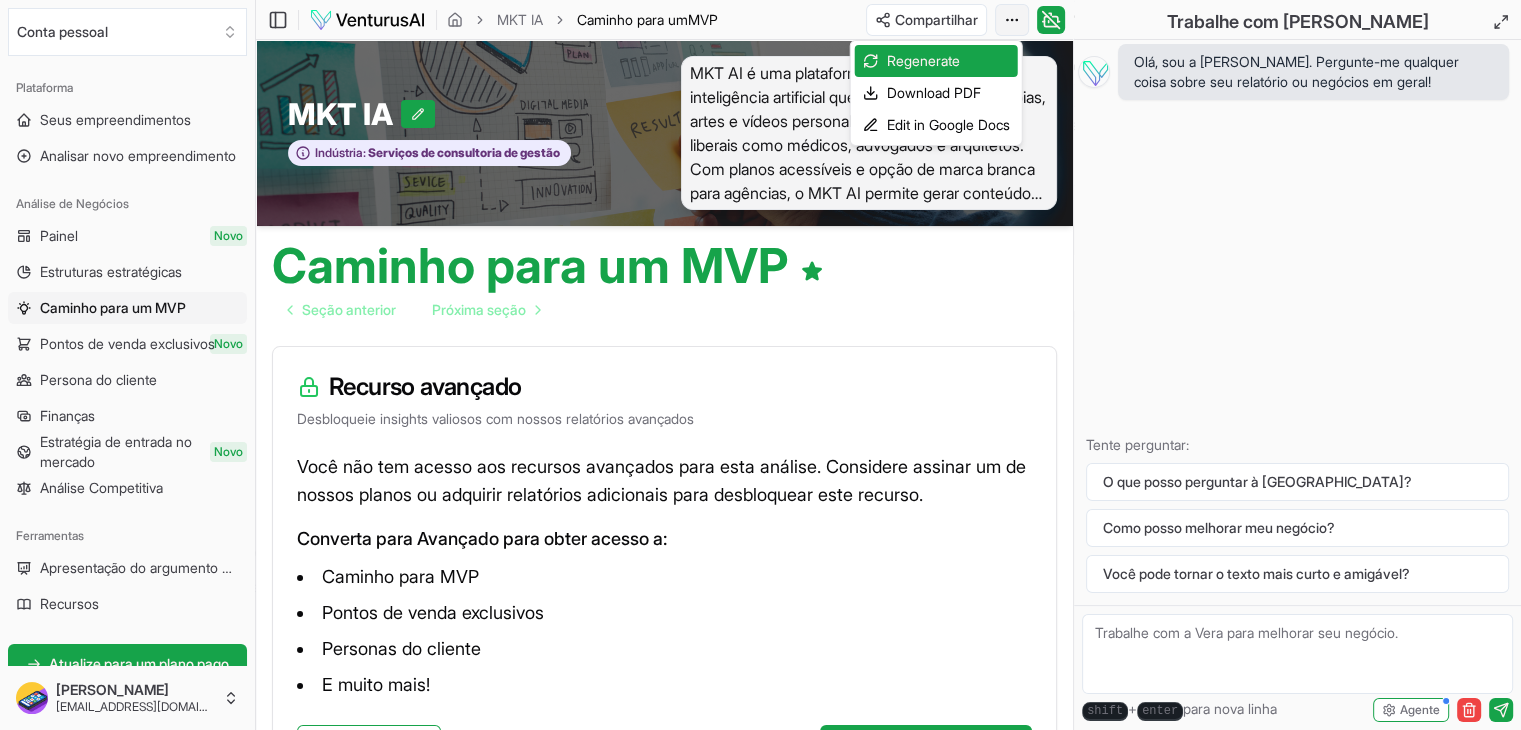click on "Valorizamos sua privacidade Utilizamos cookies para aprimorar sua experiência de navegação, veicular anúncios ou conteúdo personalizado e analisar nosso tráfego. Ao clicar em "Aceitar todos", você concorda com o uso de cookies. Personalizar    Aceitar tudo Personalizar preferências de consentimento   Utilizamos cookies para ajudar você a navegar com eficiência e executar determinadas funções. Você encontrará informações detalhadas sobre todos os cookies em cada categoria de consentimento abaixo. Os cookies categorizados como "Necessários" são armazenados no seu navegador, pois são essenciais para permitir as funcionalidades básicas do site. ...  Mostrar mais Necessário Sempre ativo Os cookies necessários são essenciais para habilitar os recursos básicos deste site, como fornecer login seguro ou ajustar suas preferências de consentimento. Esses cookies não armazenam nenhum dado de identificação pessoal. Biscoito cookieyes-consent Duração 1 ano Descrição Biscoito __cf_bm 1 hora" at bounding box center (760, 365) 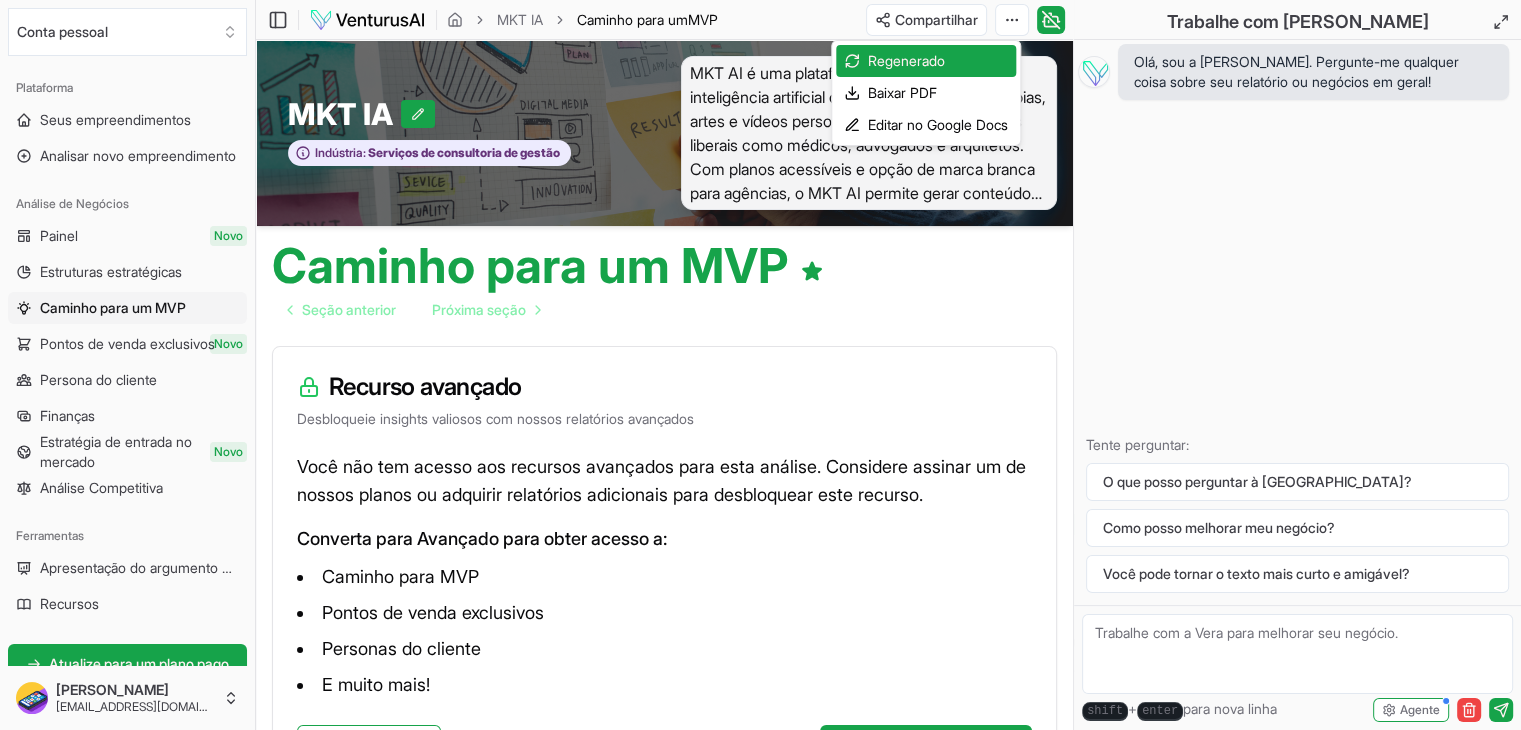 click on "Baixar PDF" at bounding box center [902, 92] 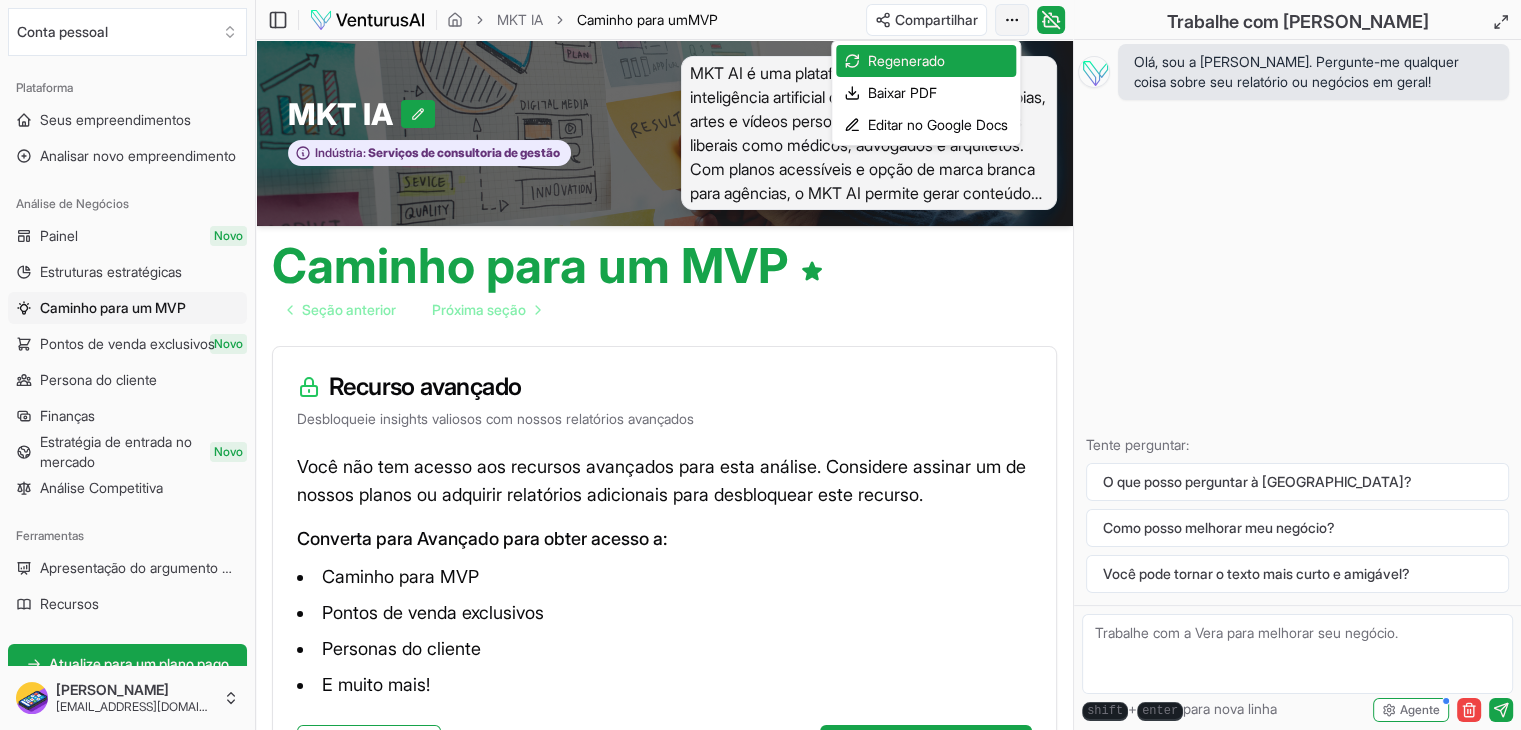 click on "Valorizamos sua privacidade Utilizamos cookies para aprimorar sua experiência de navegação, veicular anúncios ou conteúdo personalizado e analisar nosso tráfego. Ao clicar em "Aceitar todos", você concorda com o uso de cookies. Personalizar    Aceitar tudo Personalizar preferências de consentimento   Utilizamos cookies para ajudar você a navegar com eficiência e executar determinadas funções. Você encontrará informações detalhadas sobre todos os cookies em cada categoria de consentimento abaixo. Os cookies categorizados como "Necessários" são armazenados no seu navegador, pois são essenciais para permitir as funcionalidades básicas do site. ...  Mostrar mais Necessário Sempre ativo Os cookies necessários são essenciais para habilitar os recursos básicos deste site, como fornecer login seguro ou ajustar suas preferências de consentimento. Esses cookies não armazenam nenhum dado de identificação pessoal. Biscoito cookieyes-consent Duração 1 ano Descrição Biscoito __cf_bm 1 hora" at bounding box center [760, 365] 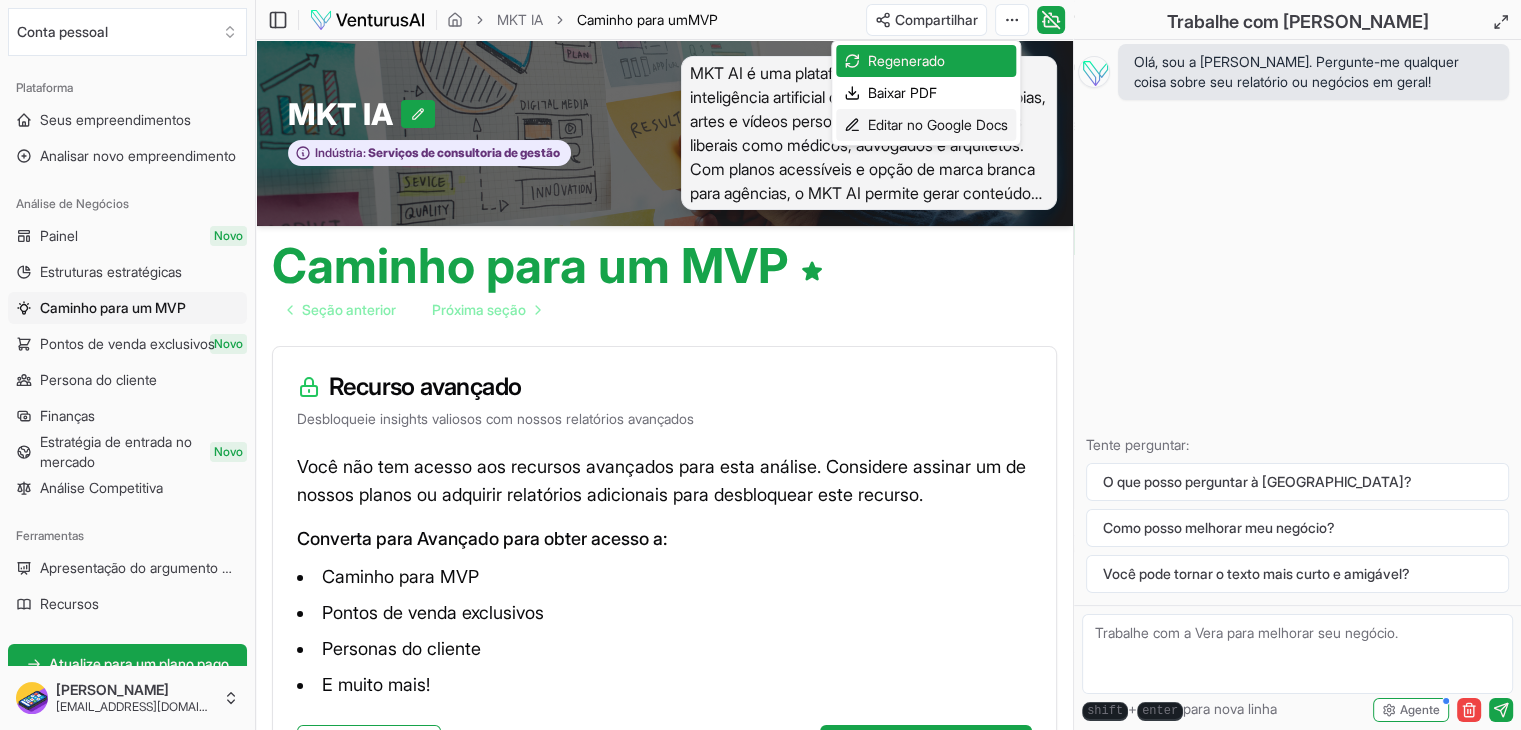 click on "Editar no Google Docs" at bounding box center [938, 124] 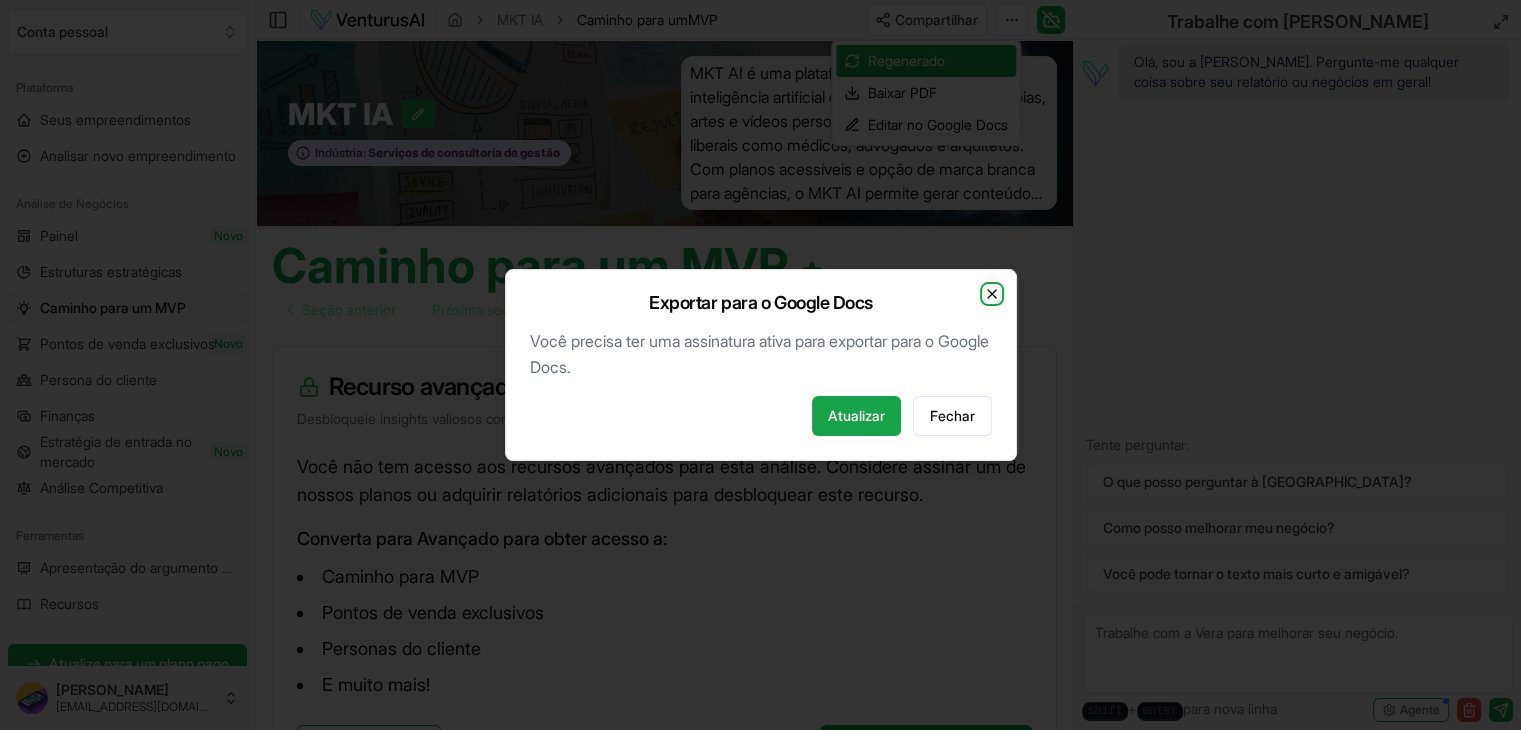click 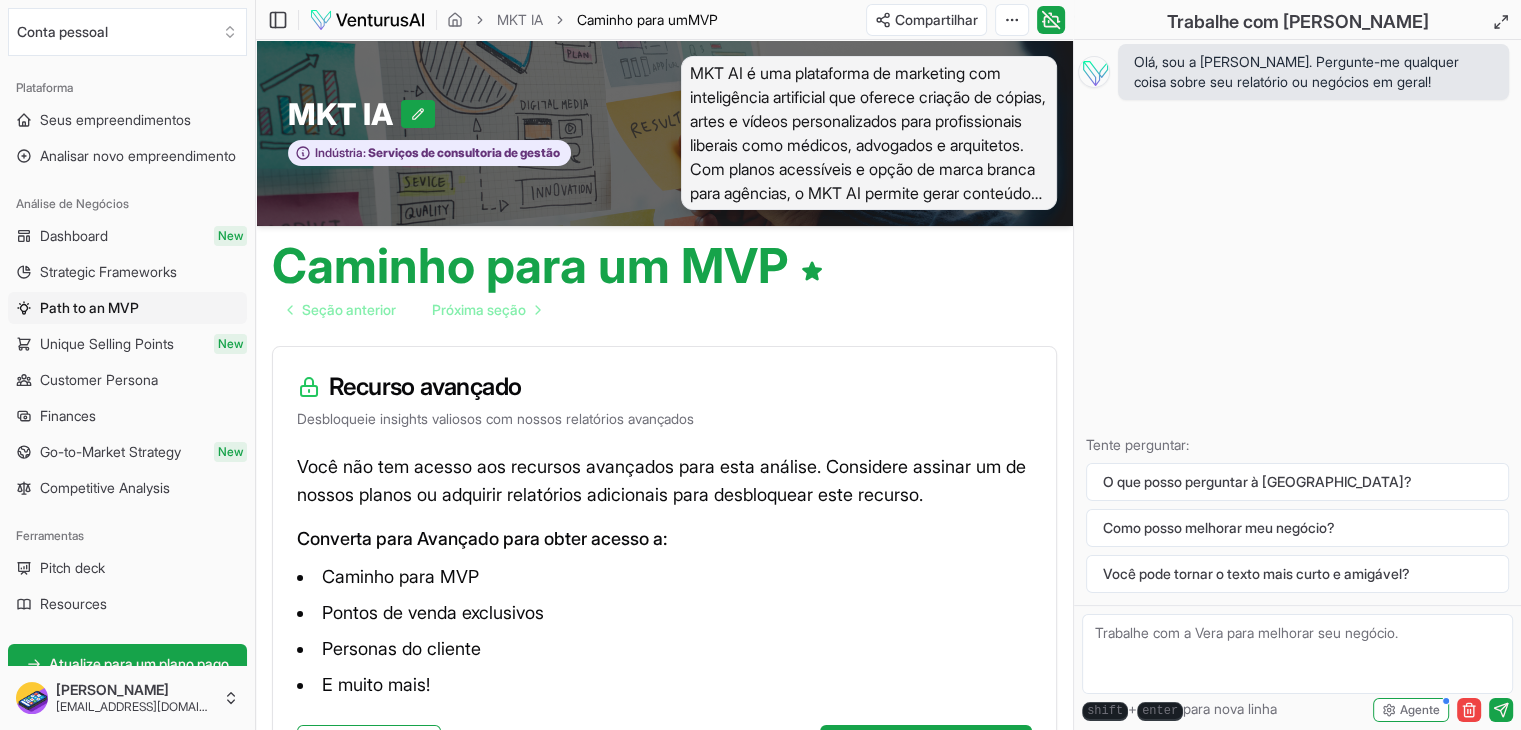 click on "Valorizamos sua privacidade Utilizamos cookies para aprimorar sua experiência de navegação, veicular anúncios ou conteúdo personalizado e analisar nosso tráfego. Ao clicar em "Aceitar todos", você concorda com o uso de cookies. Personalizar    Aceitar tudo Personalizar preferências de consentimento   Utilizamos cookies para ajudar você a navegar com eficiência e executar determinadas funções. Você encontrará informações detalhadas sobre todos os cookies em cada categoria de consentimento abaixo. Os cookies categorizados como "Necessários" são armazenados no seu navegador, pois são essenciais para permitir as funcionalidades básicas do site. ...  Mostrar mais Necessário Sempre ativo Os cookies necessários são essenciais para habilitar os recursos básicos deste site, como fornecer login seguro ou ajustar suas preferências de consentimento. Esses cookies não armazenam nenhum dado de identificação pessoal. Biscoito cookieyes-consent Duração 1 ano Descrição Biscoito __cf_bm 1 hora" at bounding box center (760, 365) 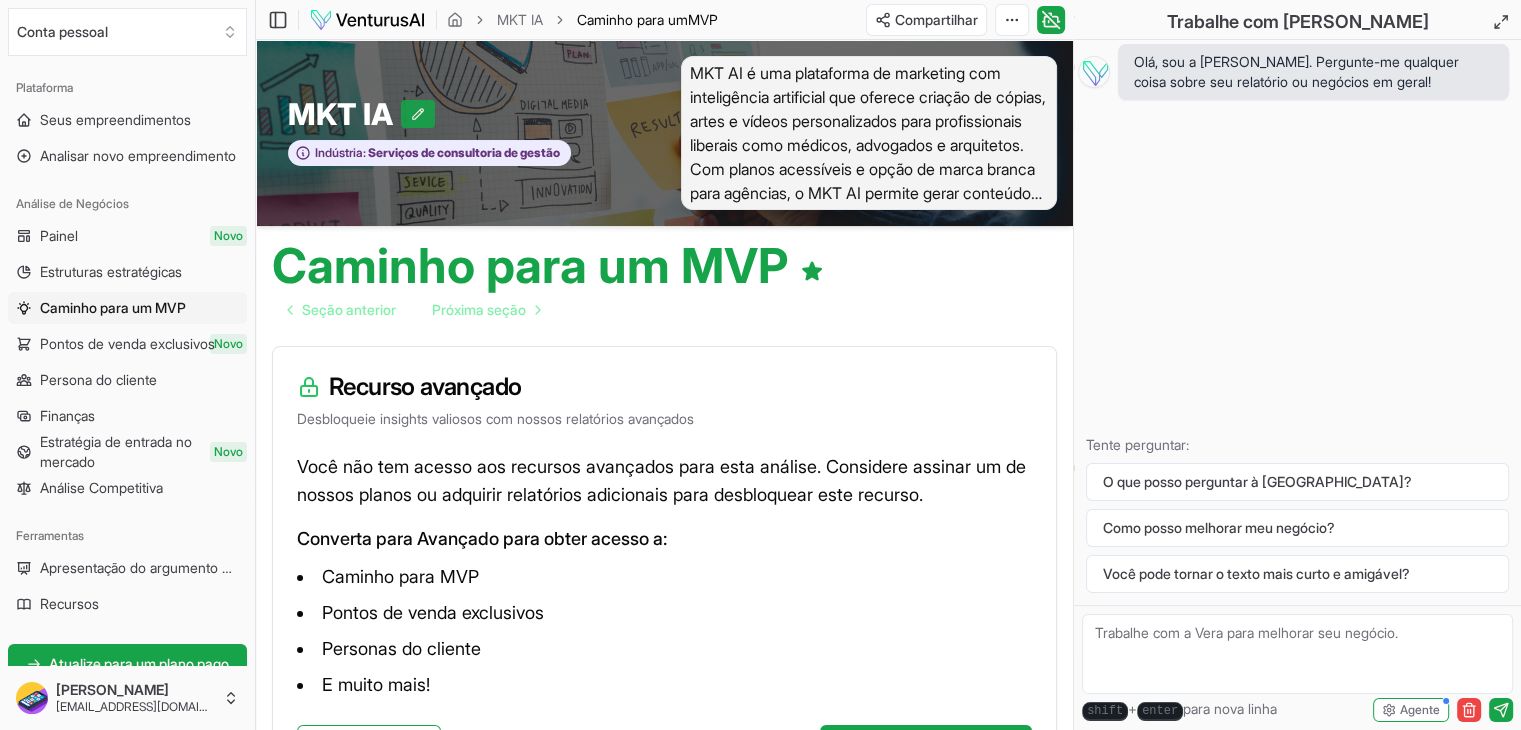 click 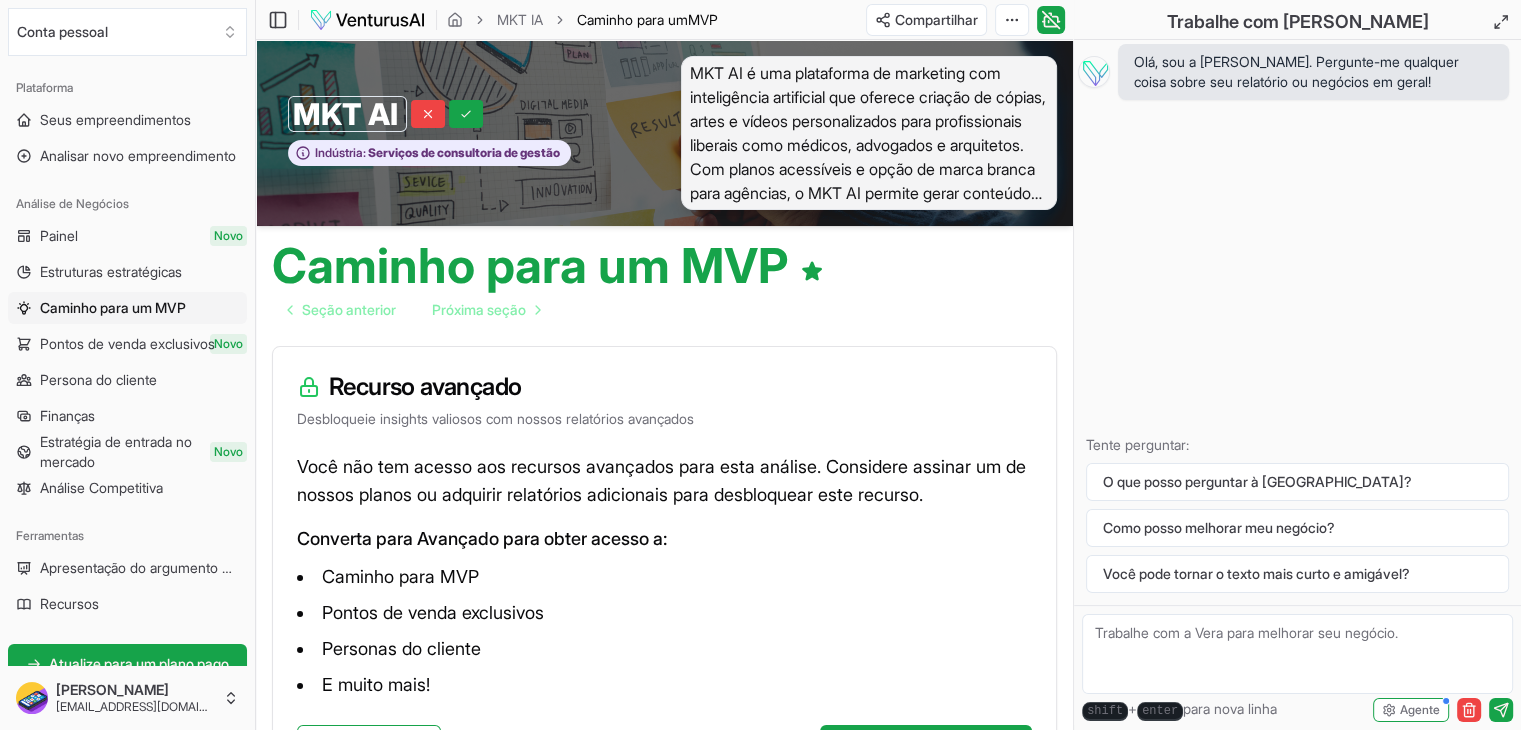 click on "Caminho para um MVP   Seção anterior Próxima seção" at bounding box center [664, 278] 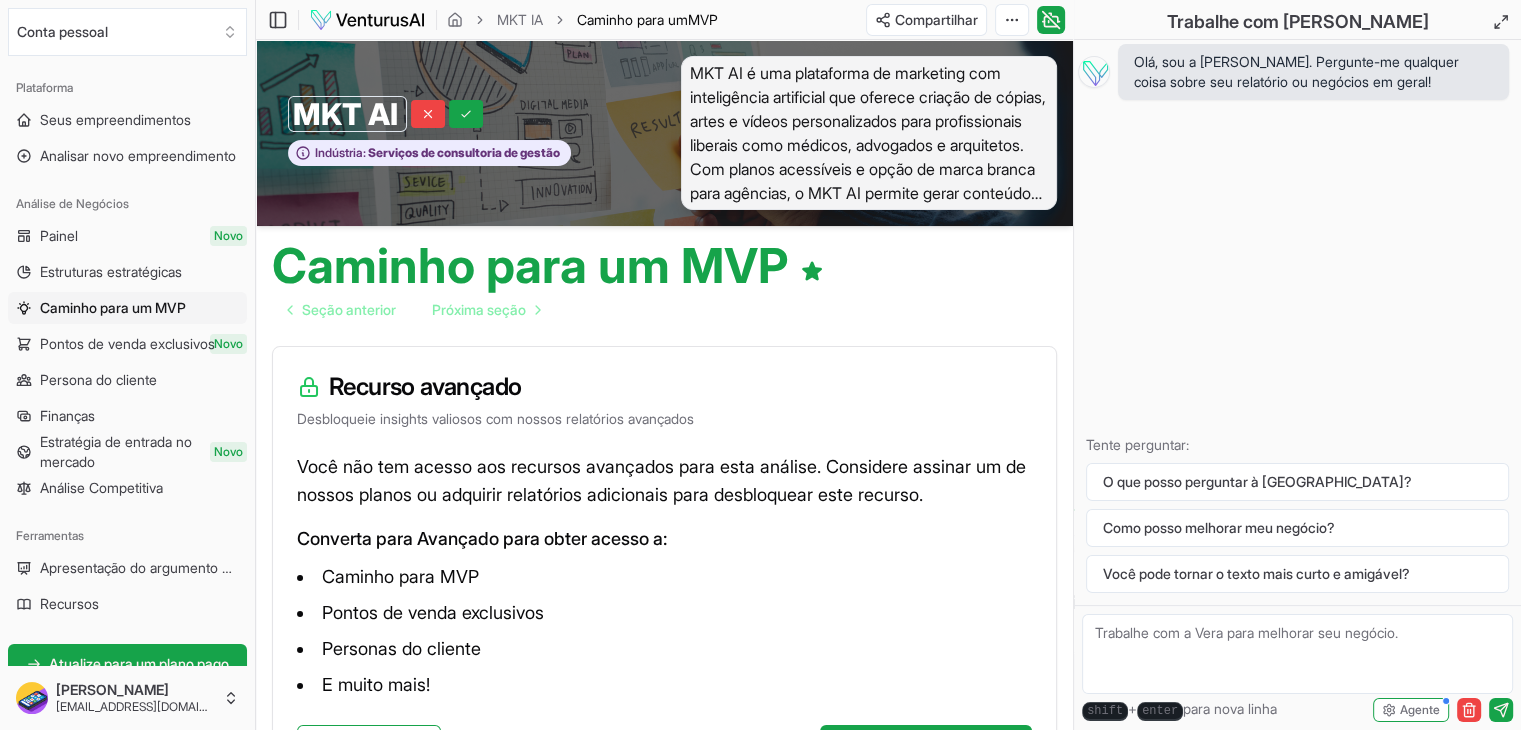 click on "MKT AI é uma plataforma de marketing com inteligência artificial que oferece criação de cópias, artes e vídeos personalizados para profissionais liberais como médicos, advogados e arquitetos. Com planos acessíveis e opção de marca branca para agências, o MKT AI permite gerar conteúdos de qualidade de forma automatizada, escalando a presença digital com economia." at bounding box center (868, 157) 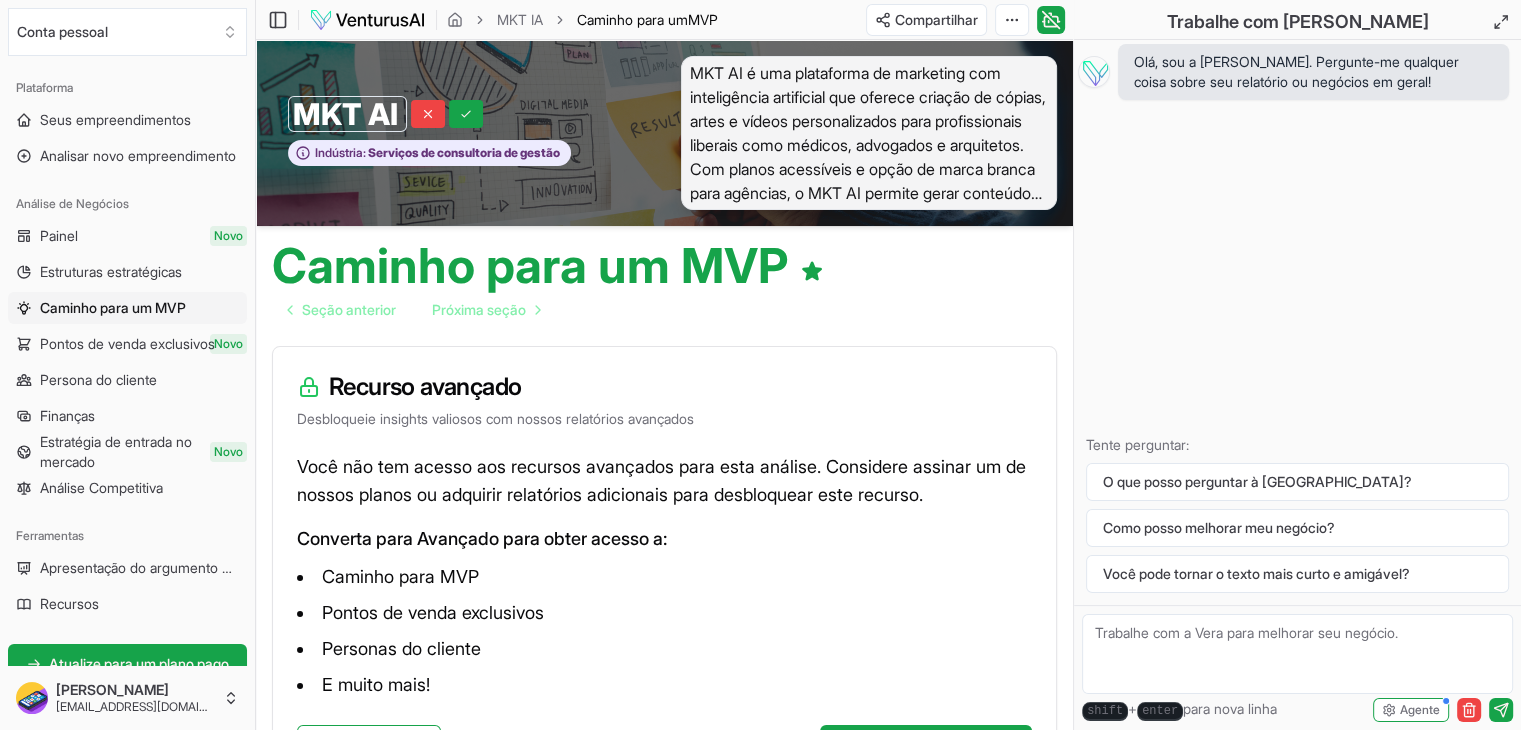 scroll, scrollTop: 176, scrollLeft: 0, axis: vertical 